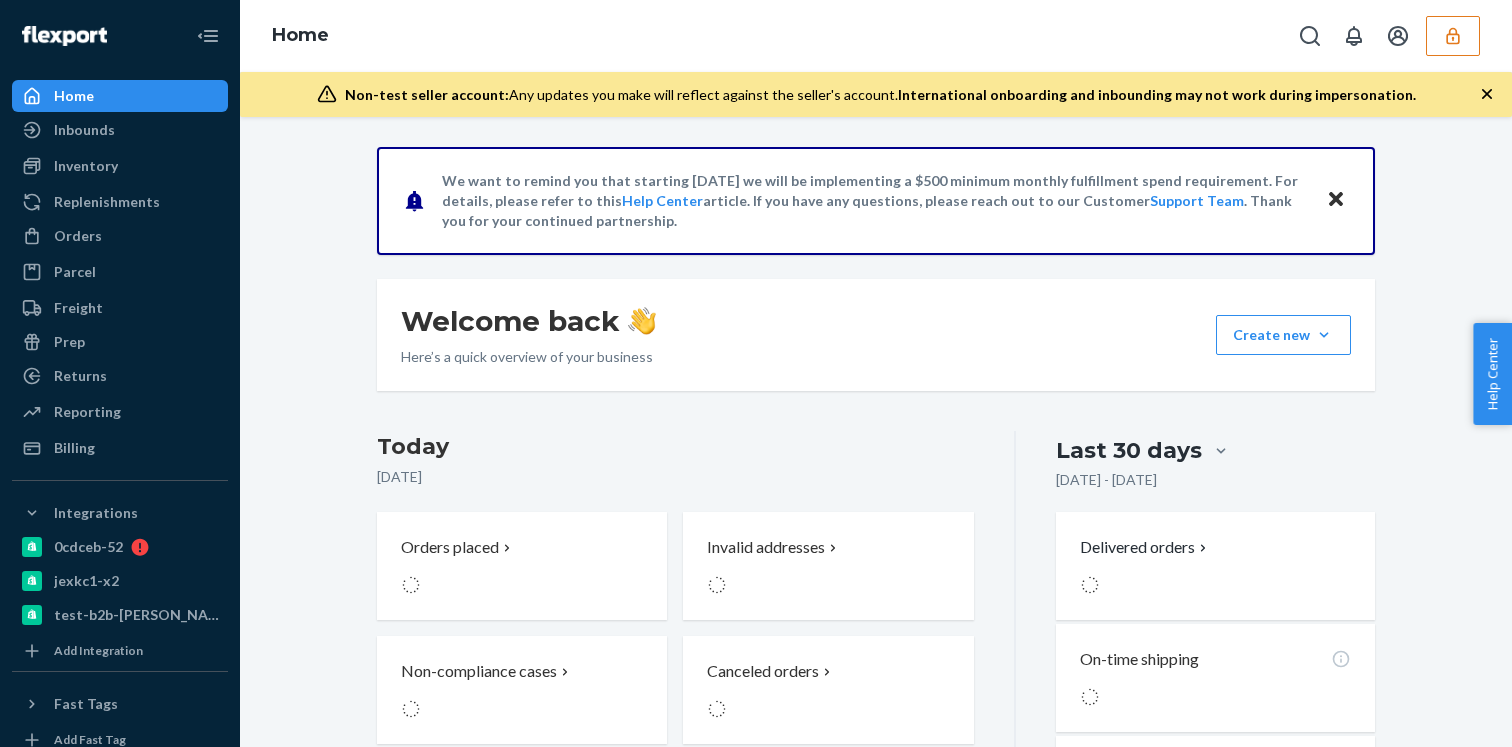 scroll, scrollTop: 0, scrollLeft: 0, axis: both 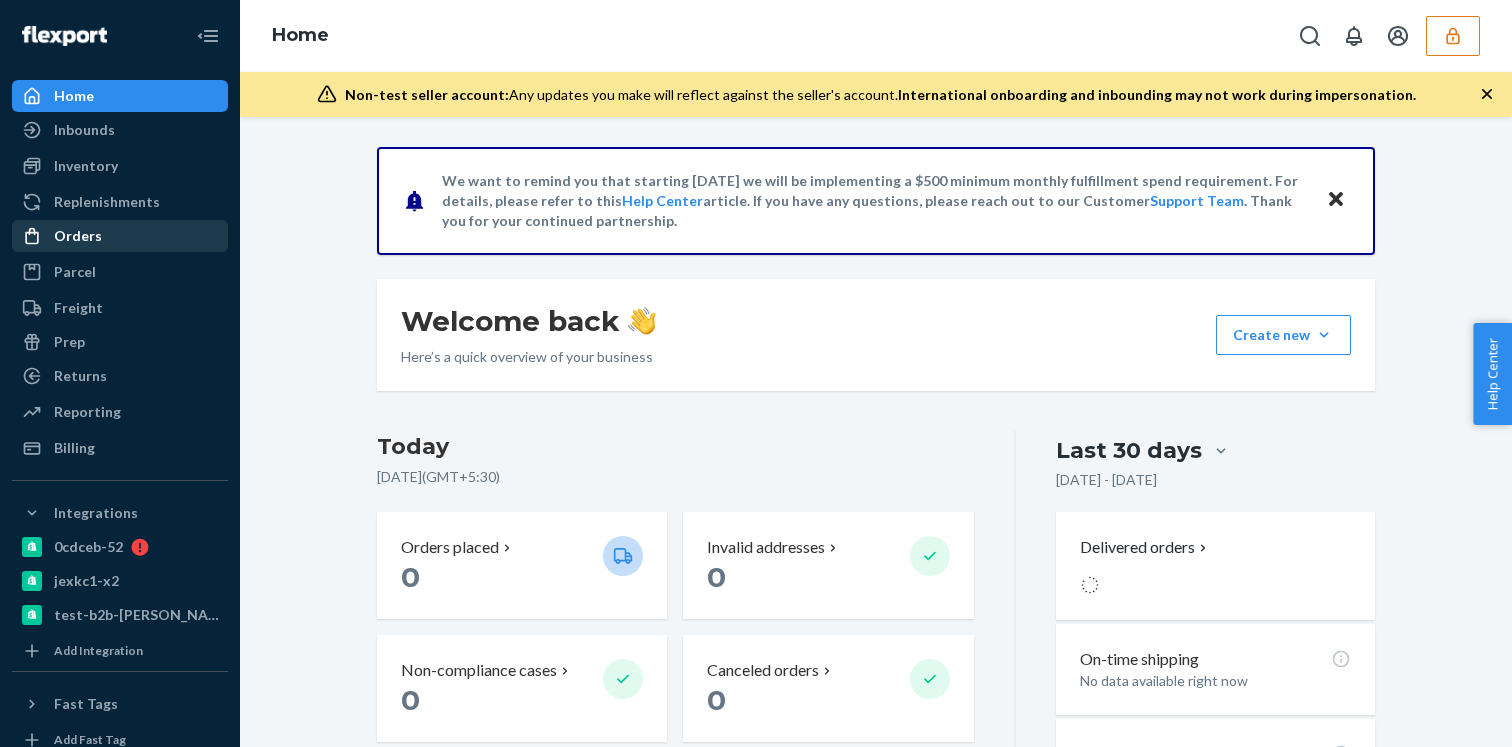 click on "Orders" at bounding box center (78, 236) 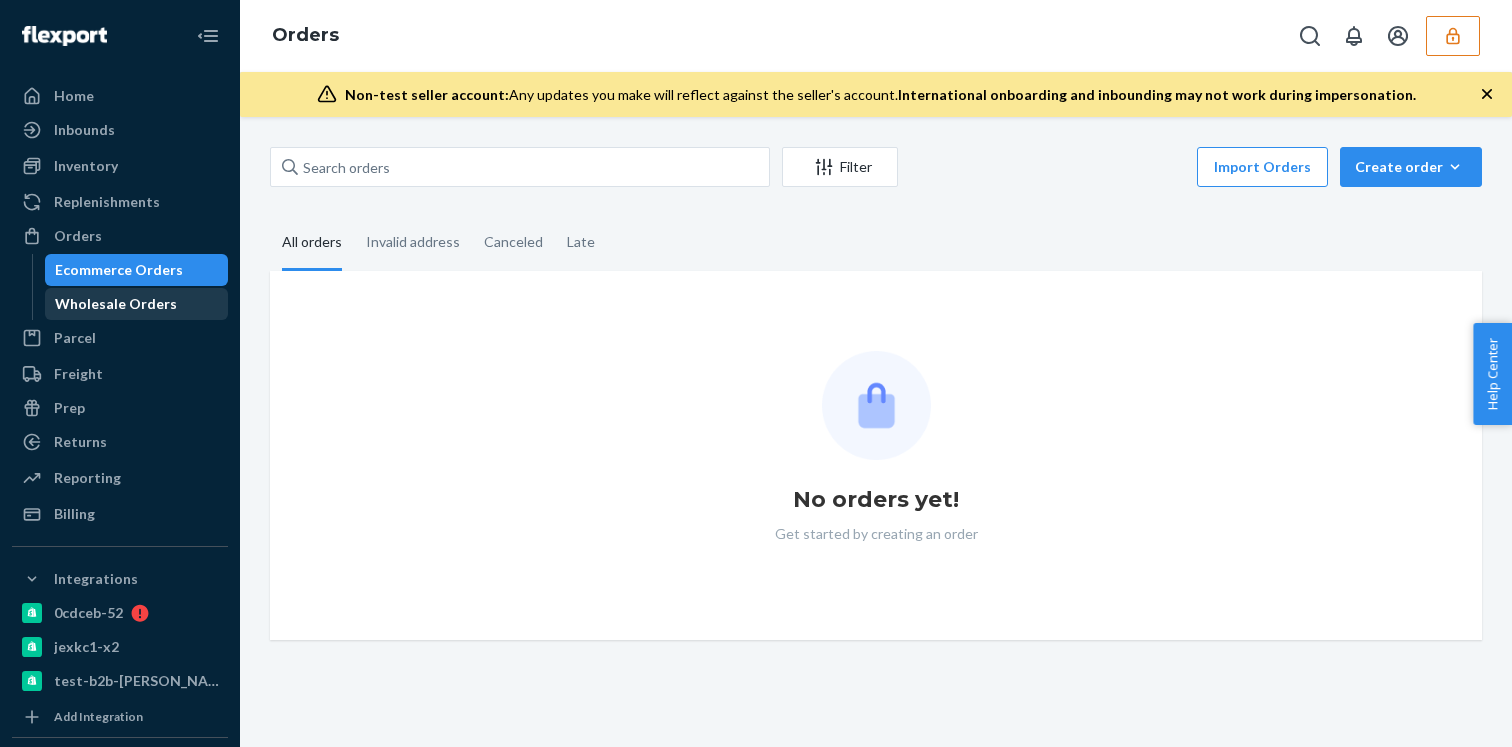 click on "Wholesale Orders" at bounding box center (116, 304) 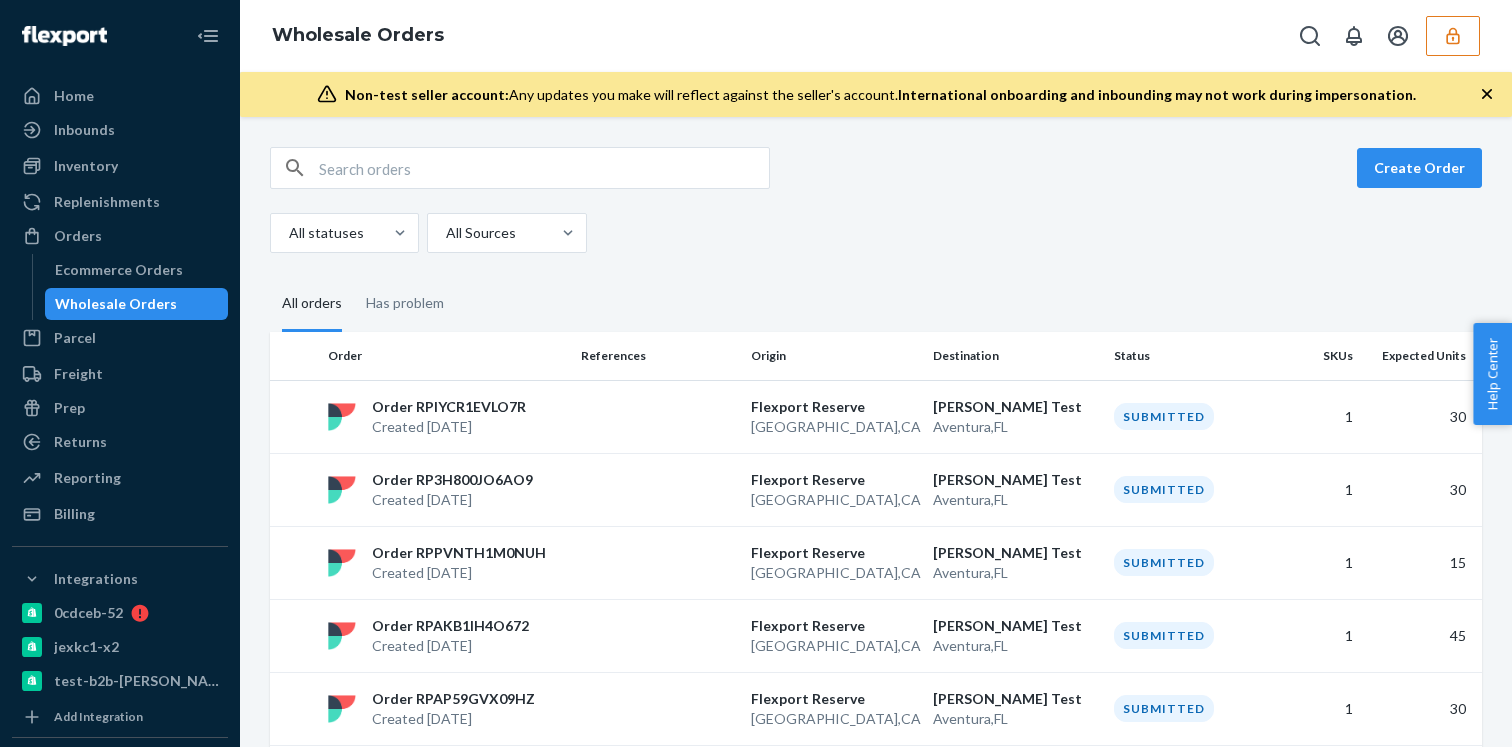 click 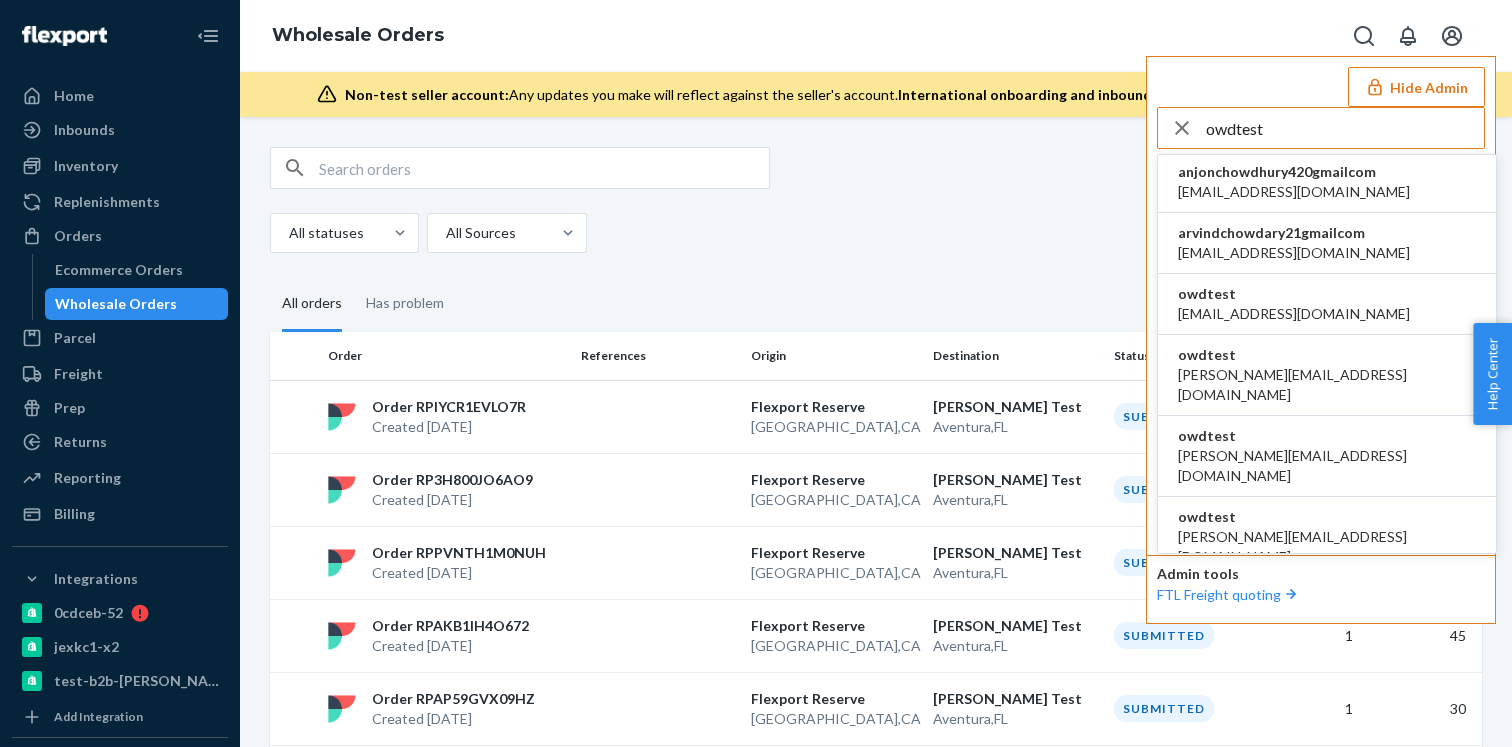 scroll, scrollTop: 553, scrollLeft: 0, axis: vertical 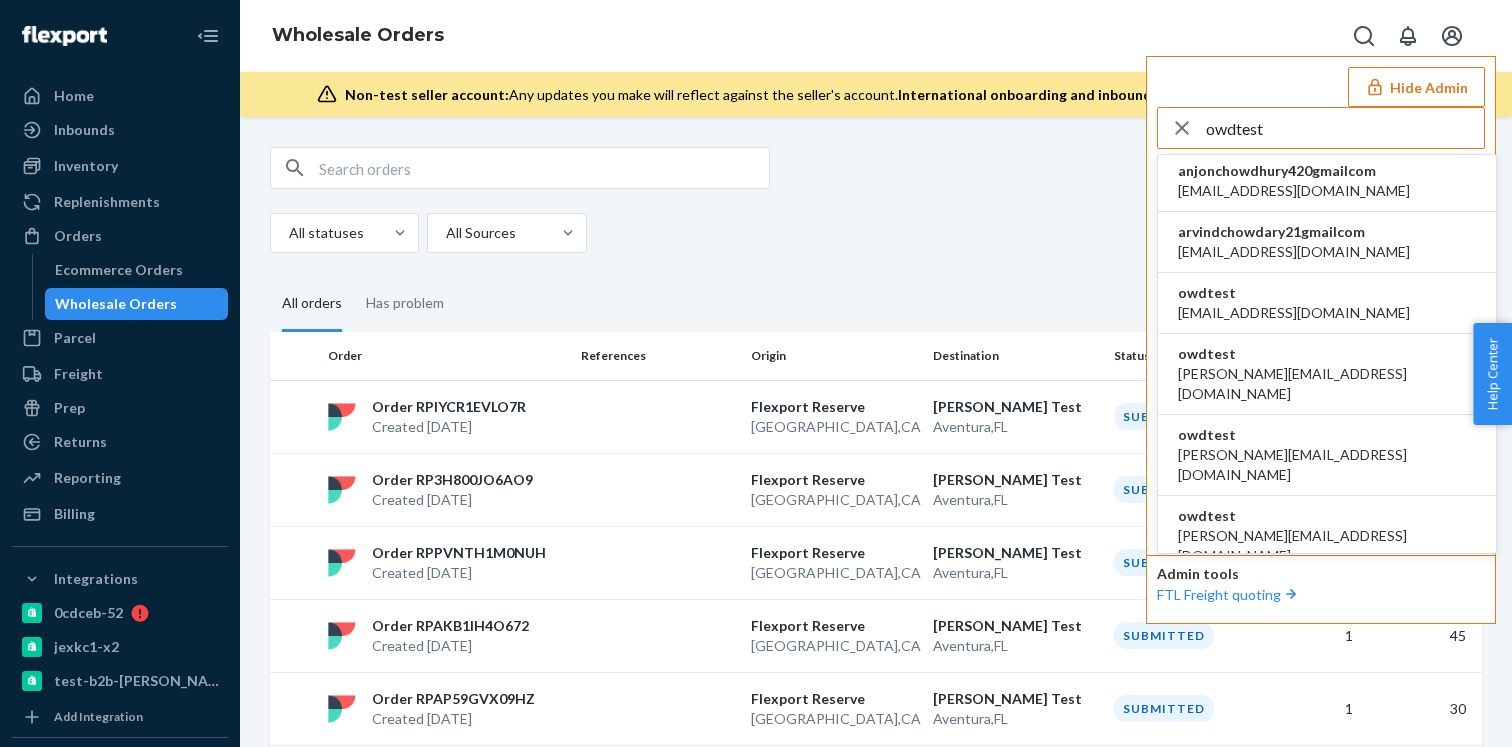 type on "owdtest" 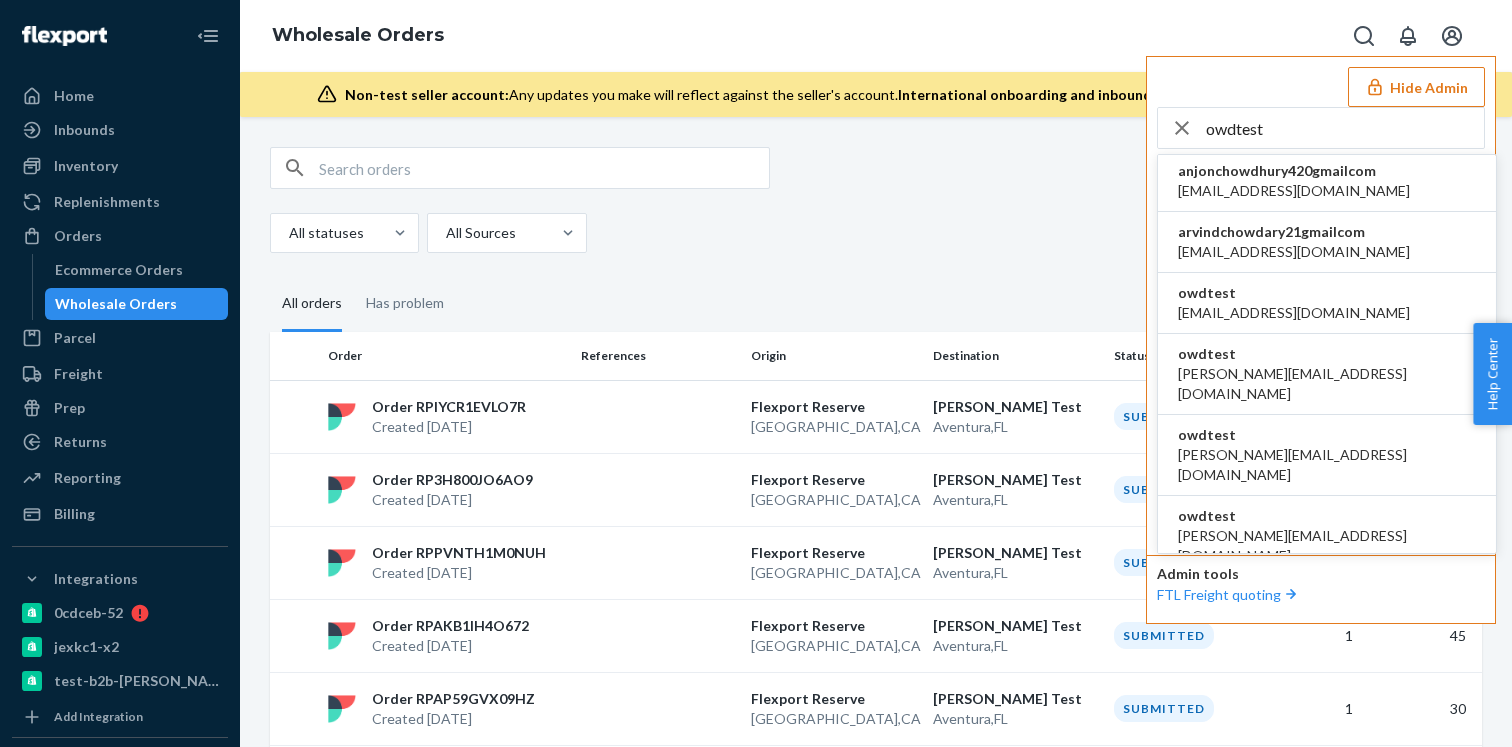 click on "owdtest" at bounding box center [1327, 354] 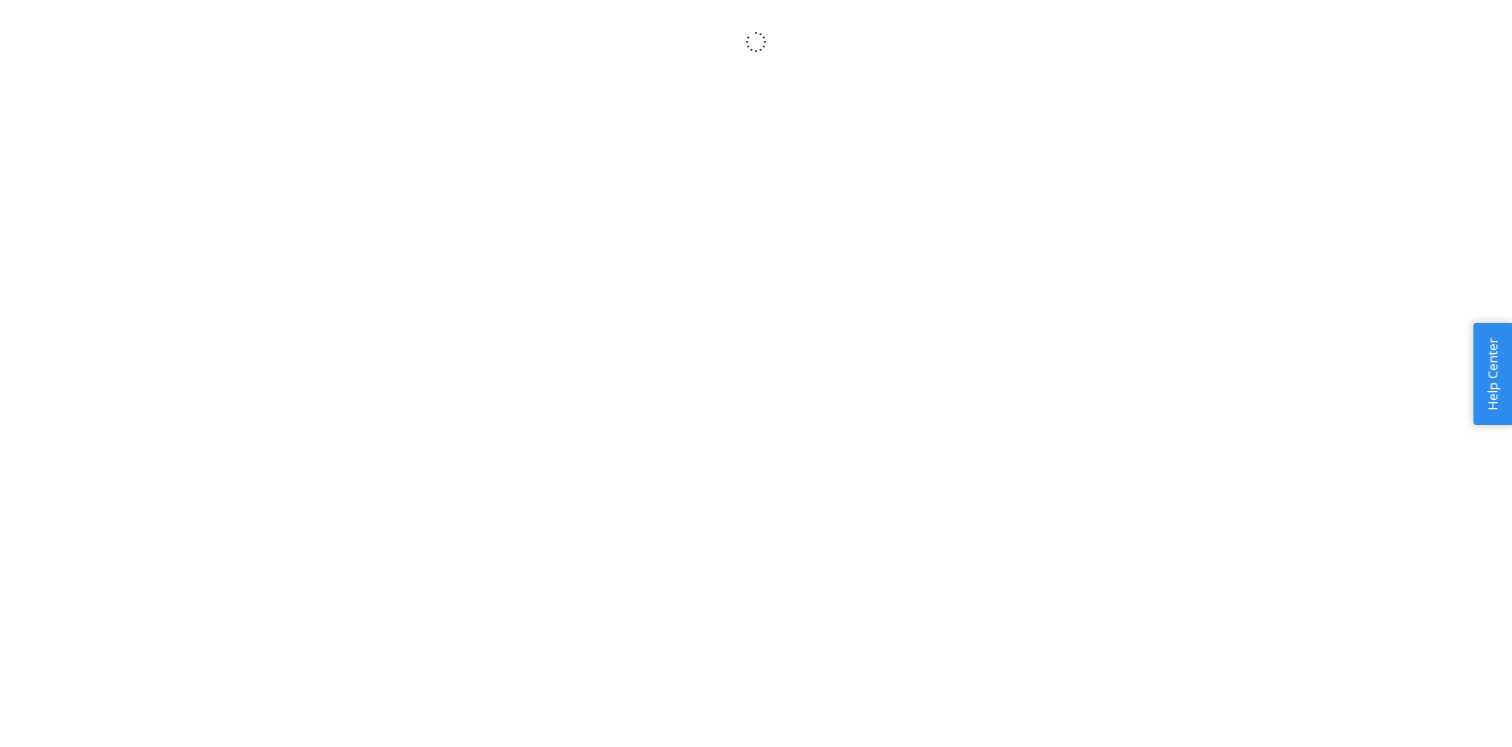 scroll, scrollTop: 0, scrollLeft: 0, axis: both 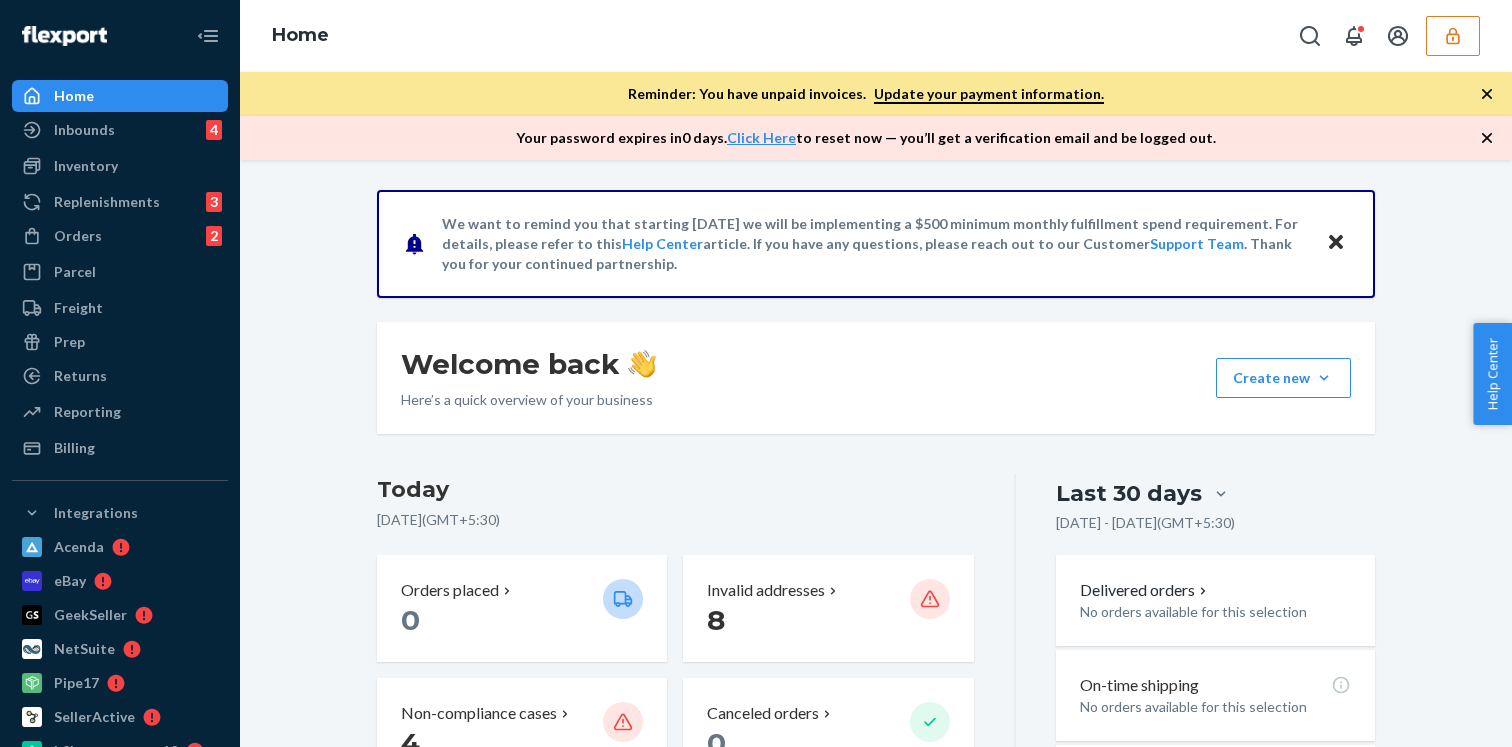 click at bounding box center (1453, 36) 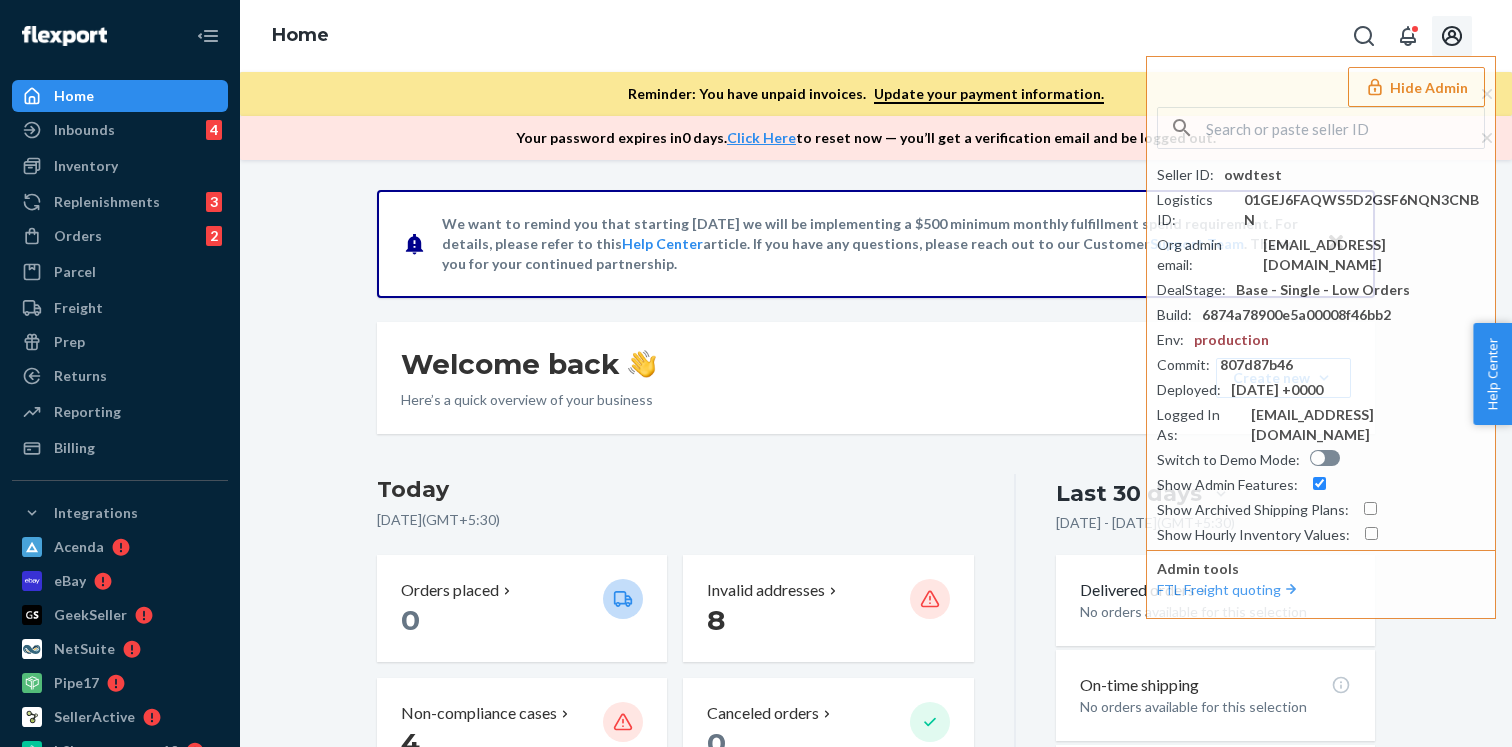 click 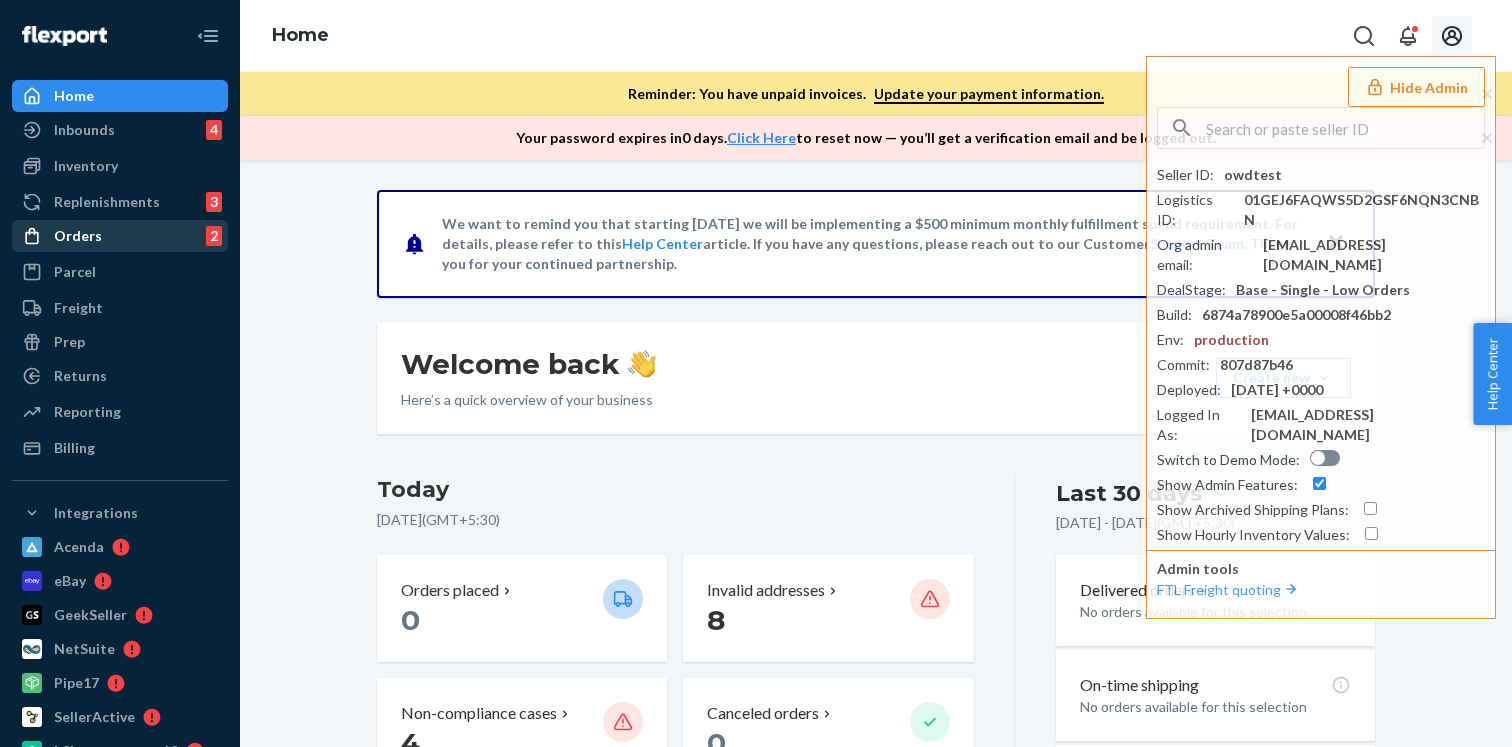 click on "Orders 2" at bounding box center (120, 236) 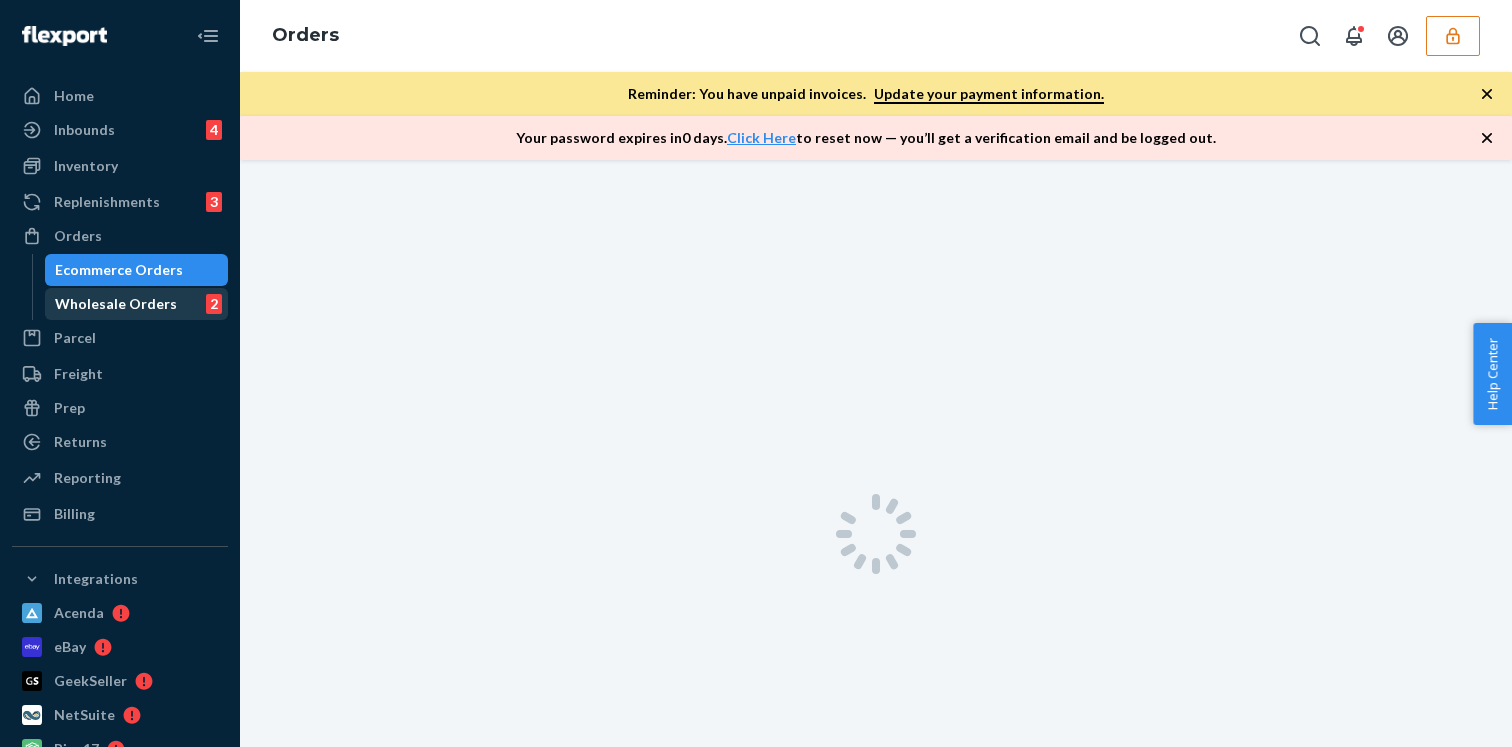 click on "Wholesale Orders 2" at bounding box center (137, 304) 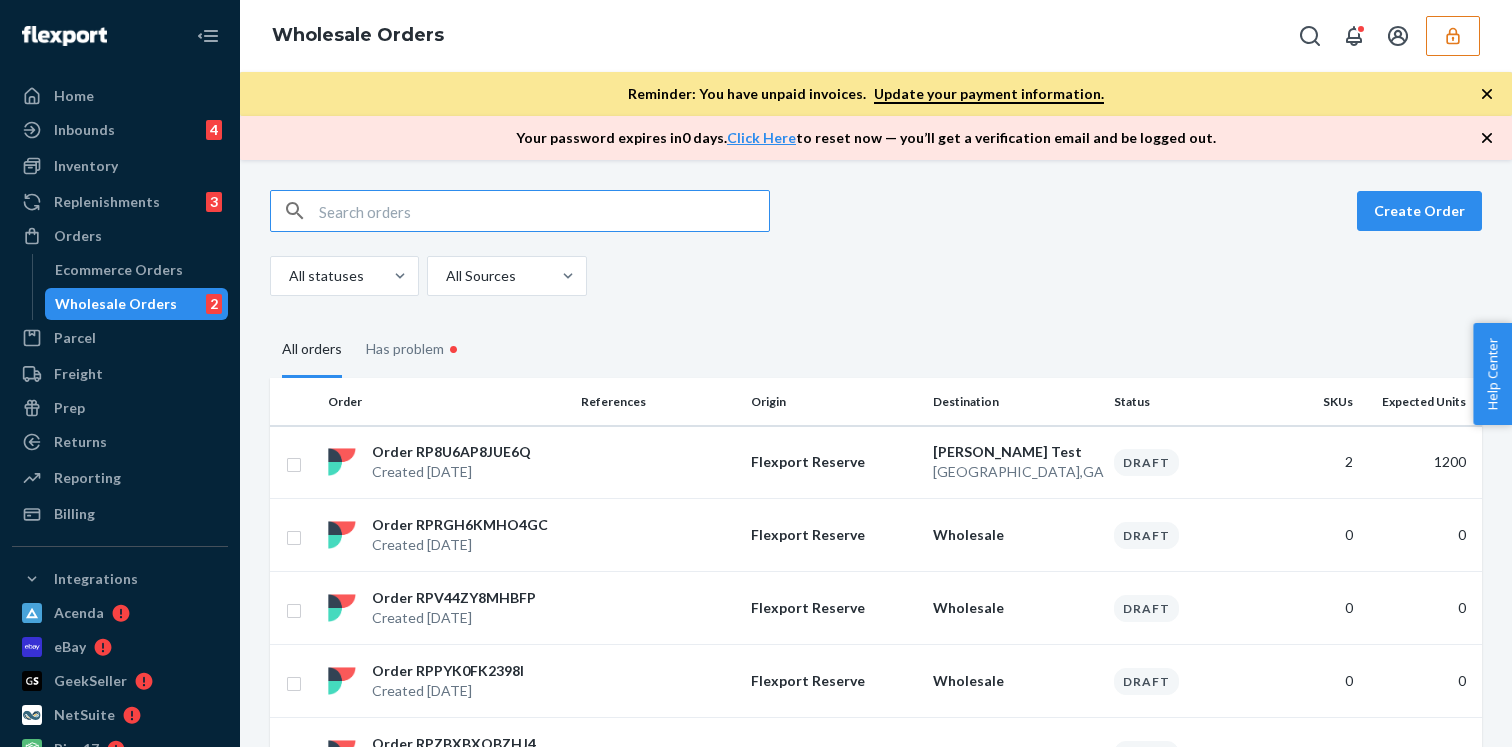click on "Create Order All statuses All Sources All orders Has problem • Order References Origin Destination Status SKUs Expected Units Order RP8U6AP8JUE6Q Created [DATE] Flexport Reserve [PERSON_NAME] Test [GEOGRAPHIC_DATA] ,  [GEOGRAPHIC_DATA] Draft 2 1200 Order RPRGH6KMHO4GC Created [DATE] Flexport Reserve Wholesale Draft 0 0 Order RPV44ZY8MHBFP Created [DATE] Flexport Reserve Wholesale Draft 0 0 Order RPPYK0FK2398I Created [DATE] Flexport Reserve Wholesale Draft 0 0 Order RPZBXBXOBZHJ4 Created [DATE] Flexport Reserve Wholesale Draft 0 0 Order RPXSX1UVRQKUZ Created [DATE] Flexport Reserve Wholesale Draft 0 0 Order RPGSAPTPG9F7J Created [DATE] Flexport Reserve Wholesale Draft 0 0 Order RPQWX62YIMZWH Created [DATE] Flexport Reserve Wholesale Draft 0 0 Order RP7QX7ZKPNY3Q Created [DATE] Flexport Reserve Wholesale Draft 0 0 Order RPCB32HH7EW9T Created [DATE] Flexport Reserve Wholesale Draft 0 0 Order RPYKVST7MPABZ Created [DATE] Flexport Reserve Wholesale Draft 0 0 ,  GA Draft" at bounding box center (876, 453) 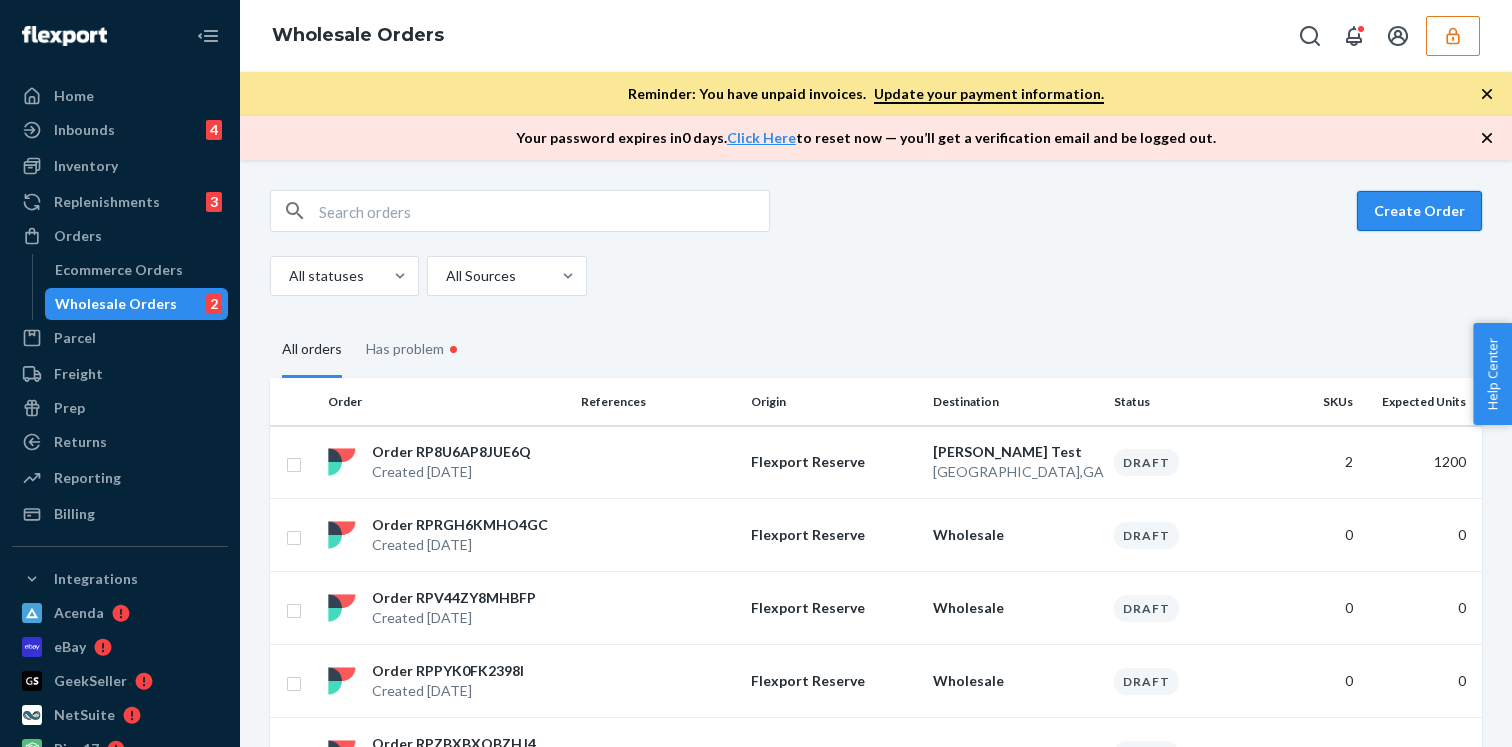 click on "Create Order" at bounding box center [1419, 211] 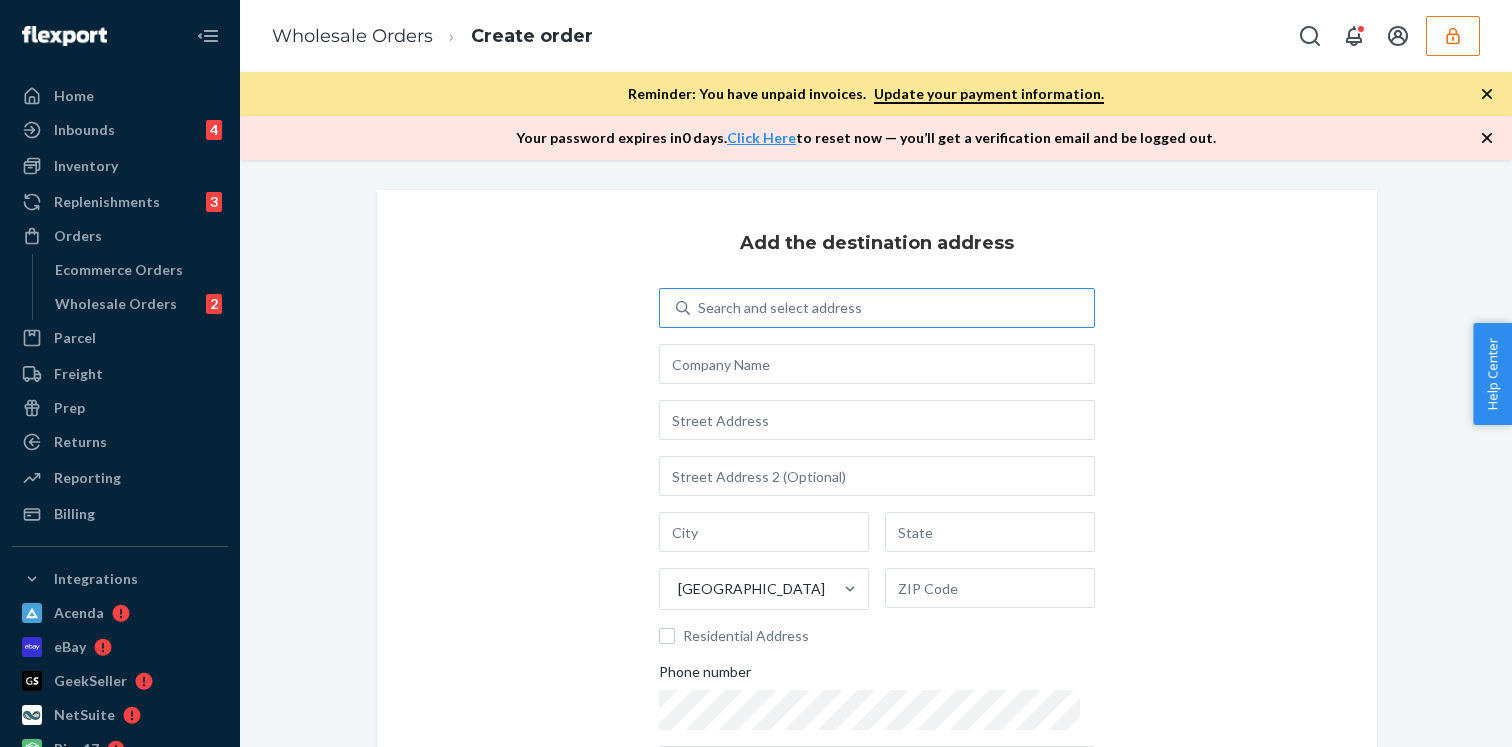 click on "Search and select address" at bounding box center [892, 308] 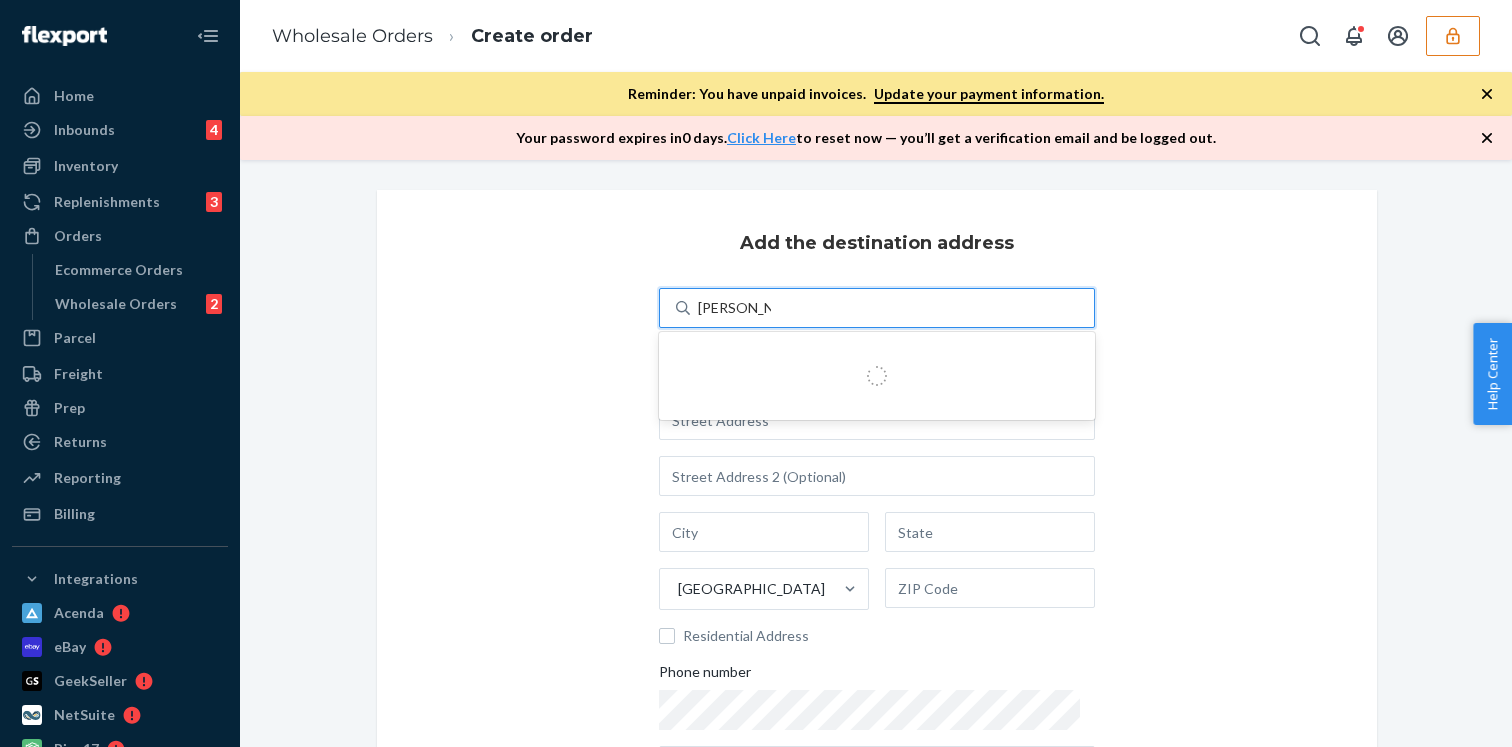 type on "[PERSON_NAME] test" 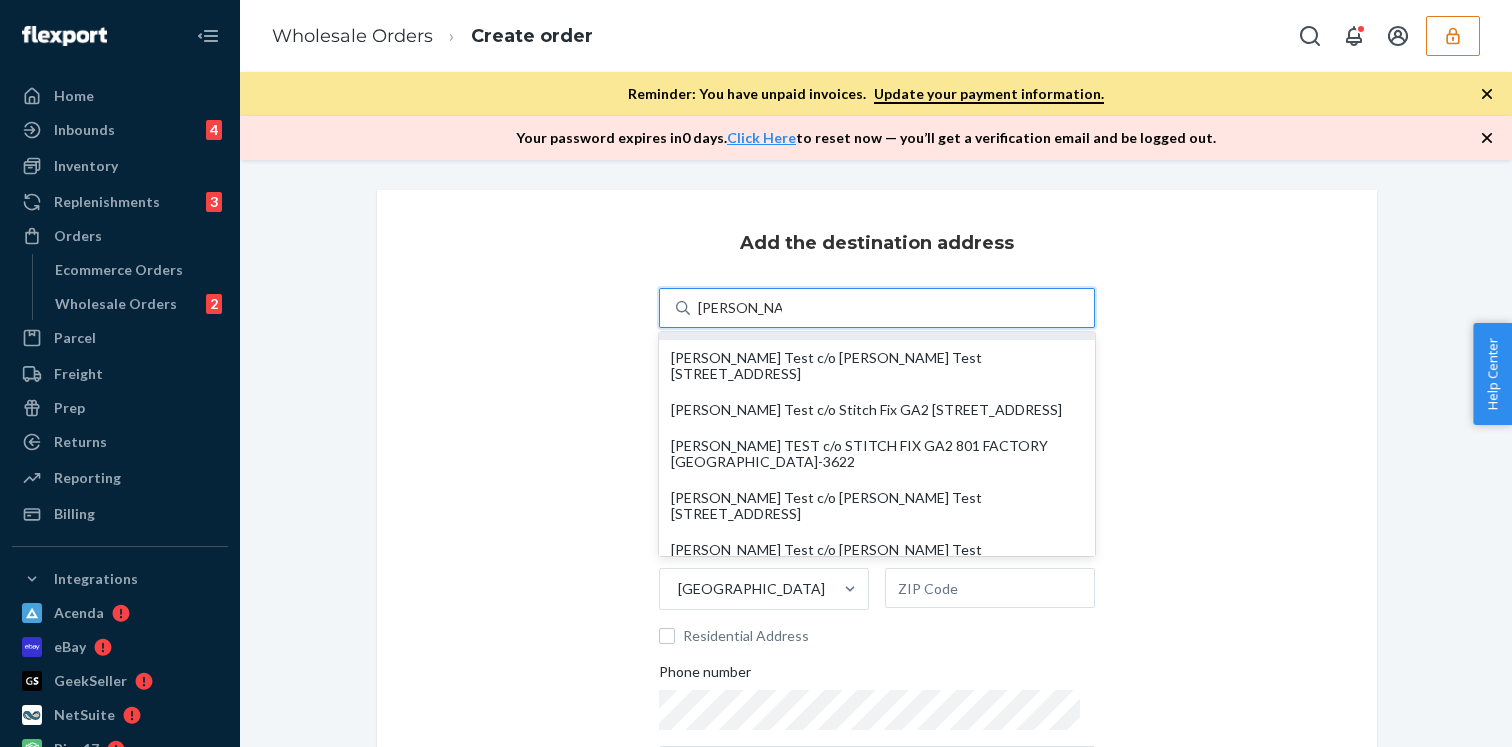 scroll, scrollTop: 0, scrollLeft: 0, axis: both 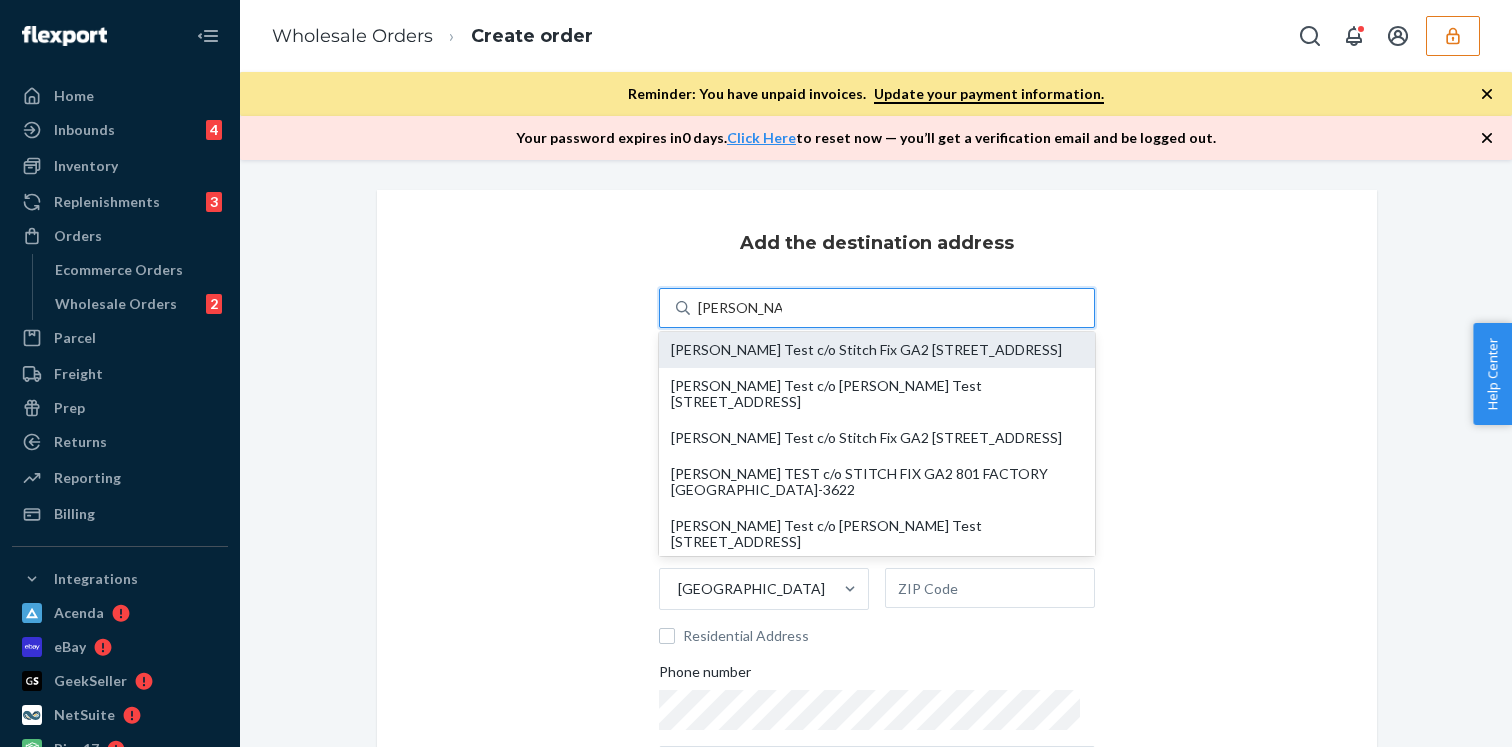 click on "[PERSON_NAME] Test
c/o
Stitch Fix GA2
[STREET_ADDRESS]" at bounding box center (877, 350) 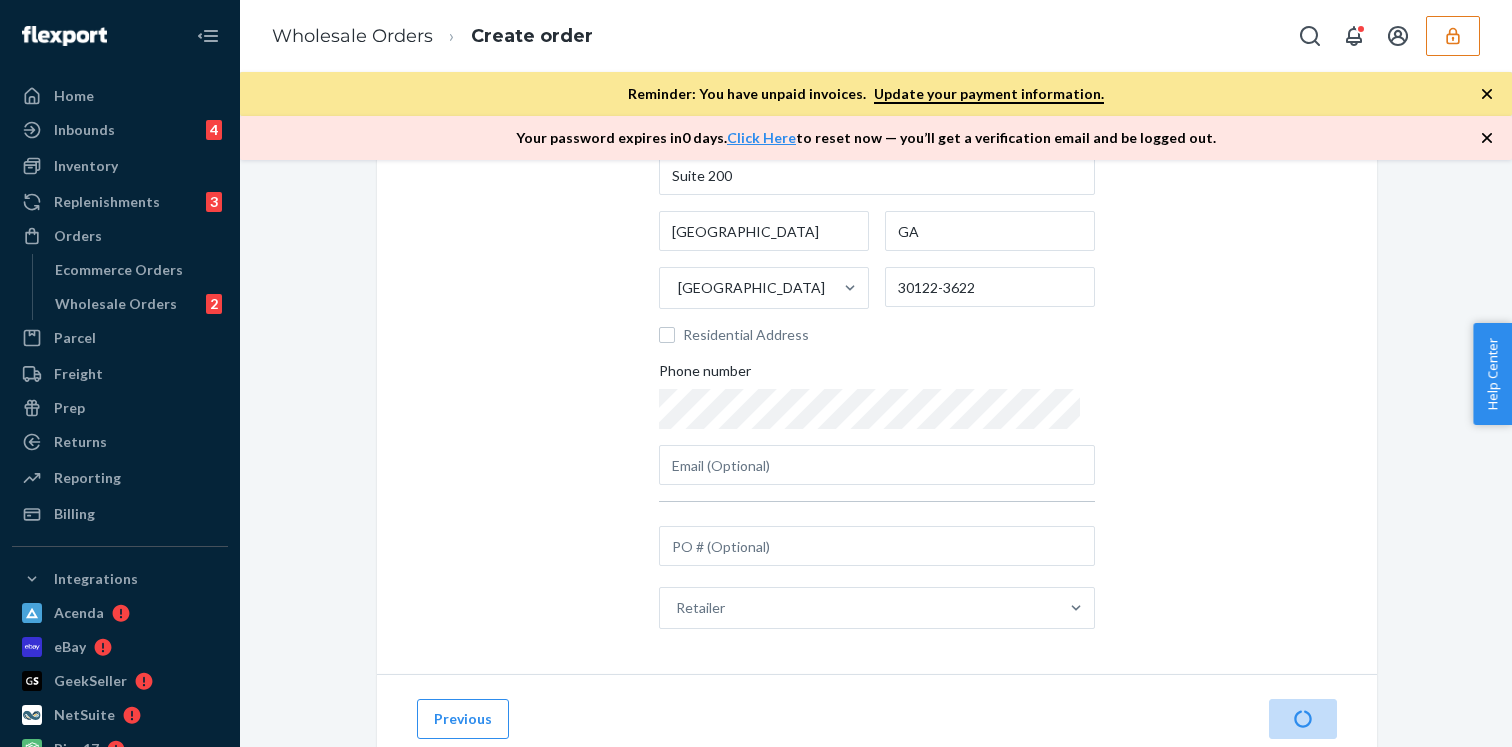 scroll, scrollTop: 317, scrollLeft: 0, axis: vertical 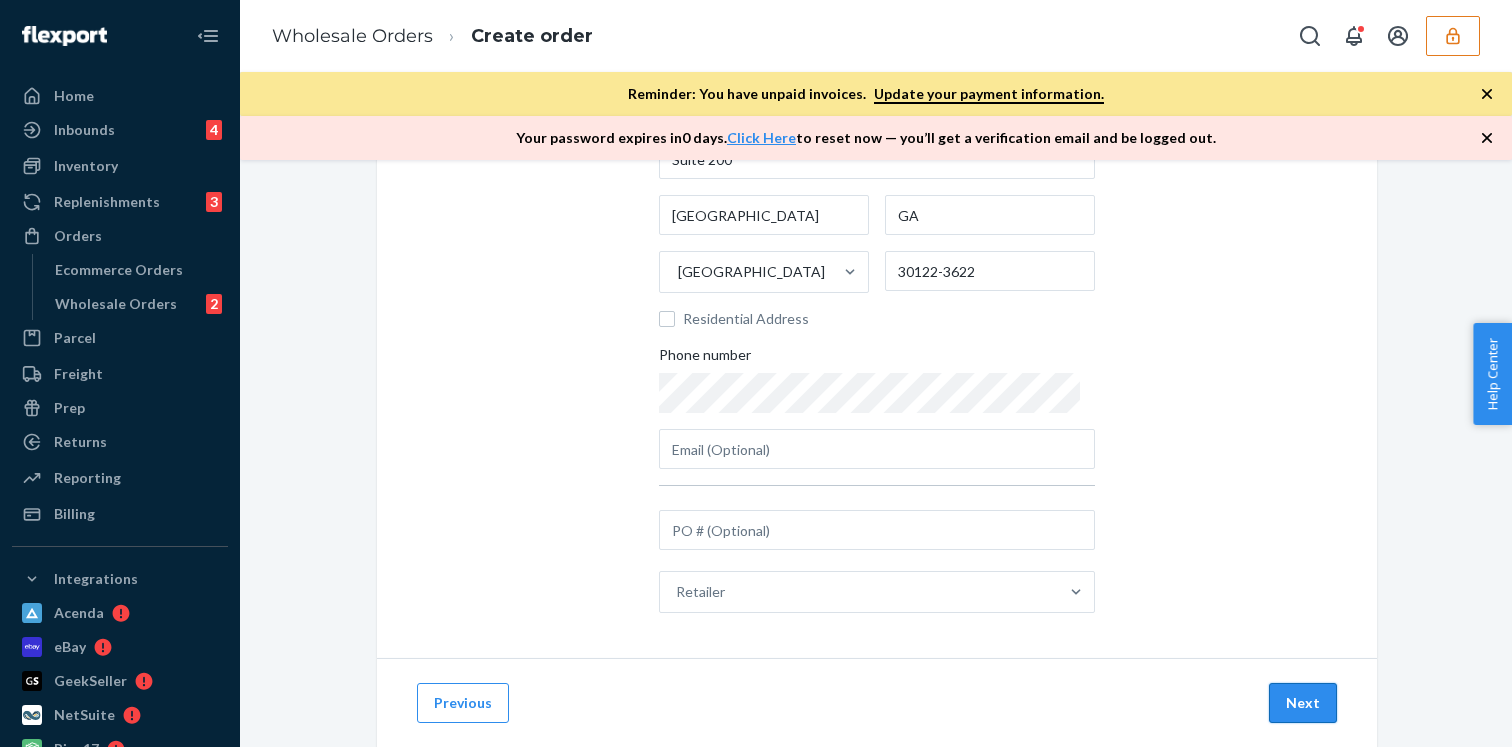 click on "Next" at bounding box center (1303, 703) 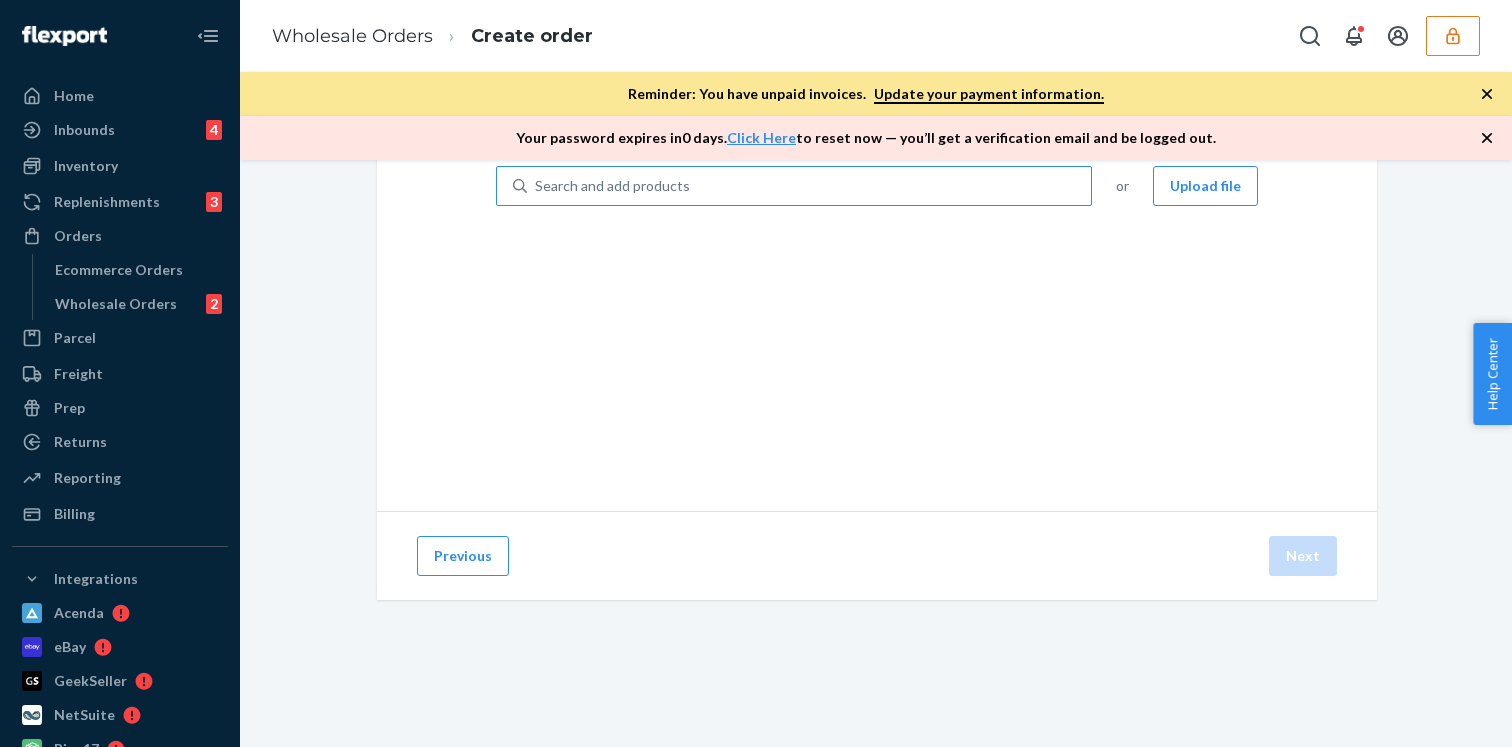 click on "Search and add products" at bounding box center [809, 186] 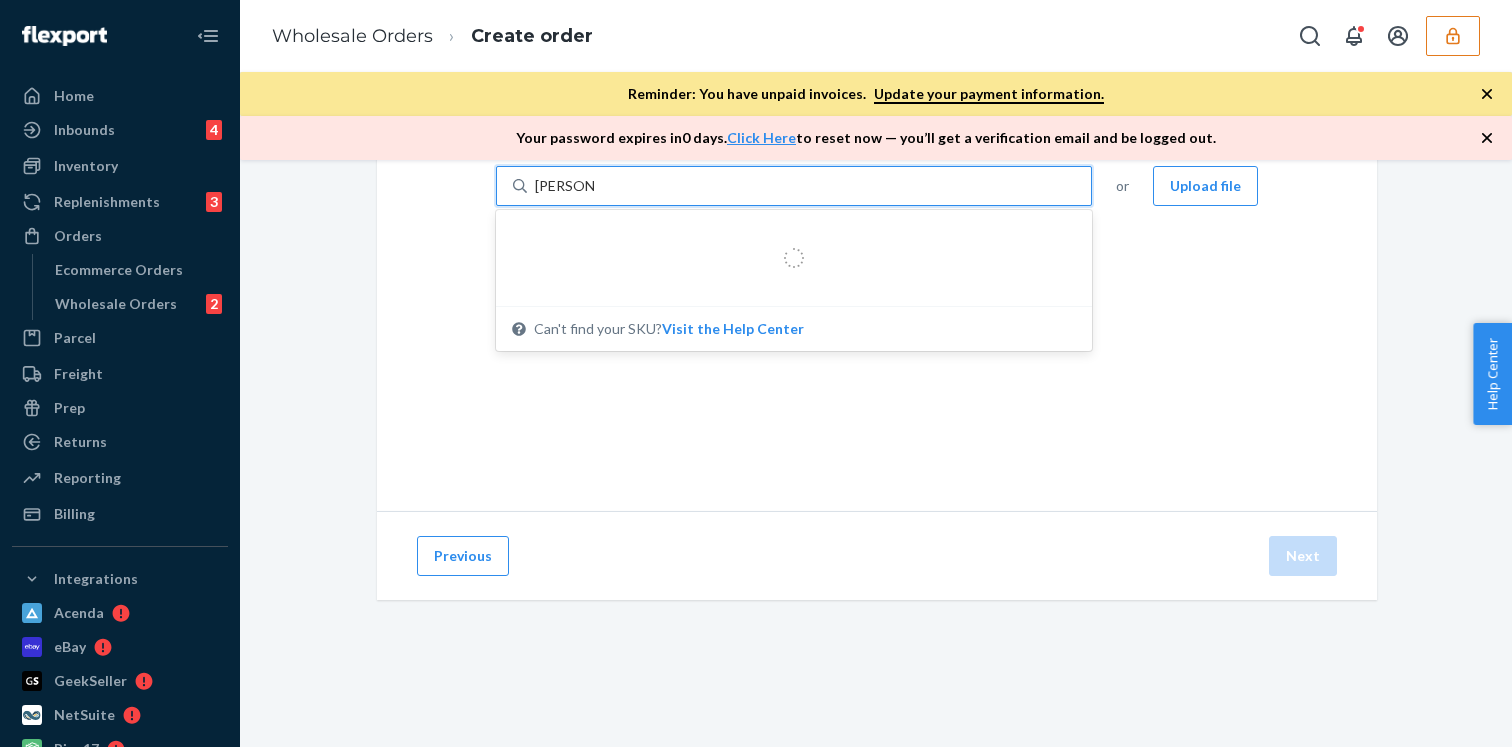 type on "[PERSON_NAME] test" 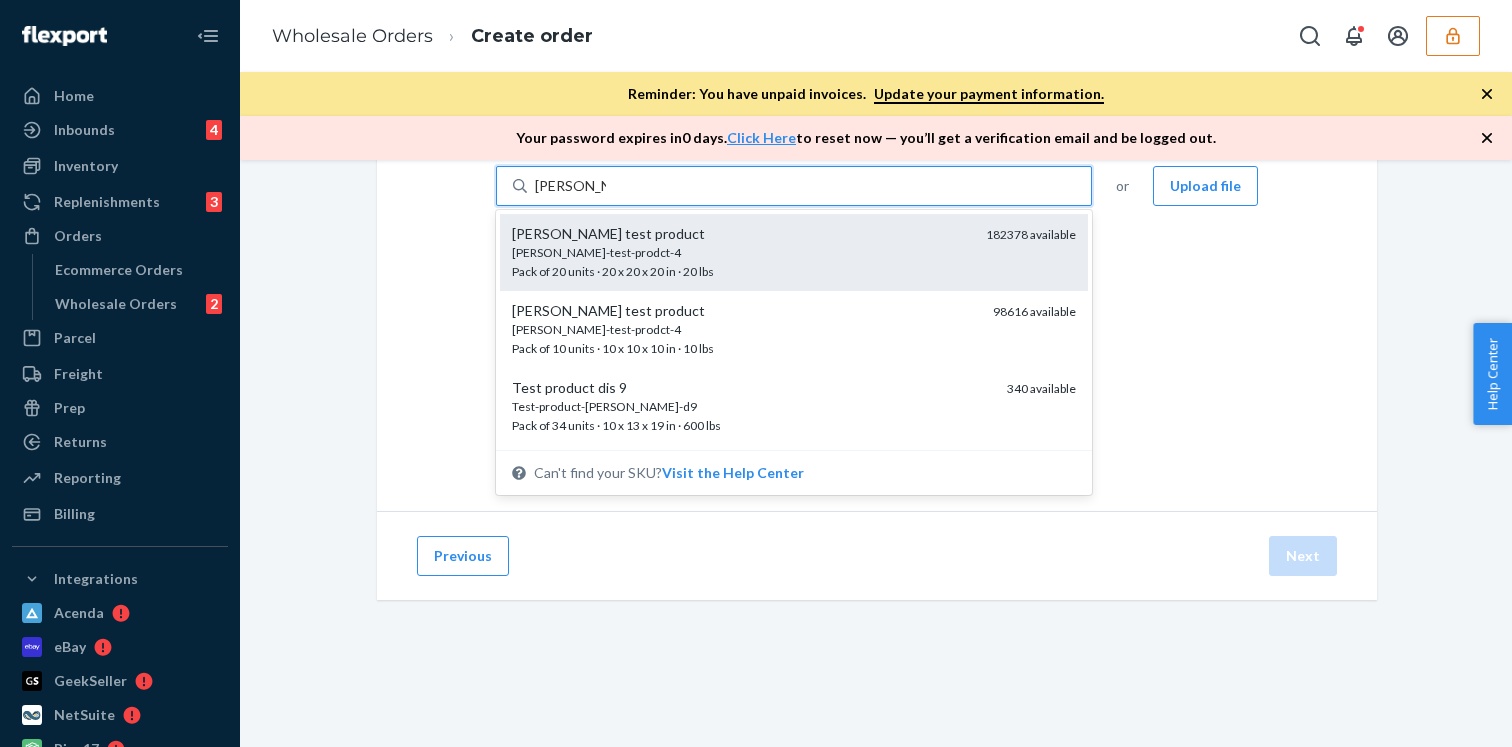 click on "[PERSON_NAME]-test-prodct-4" at bounding box center [741, 252] 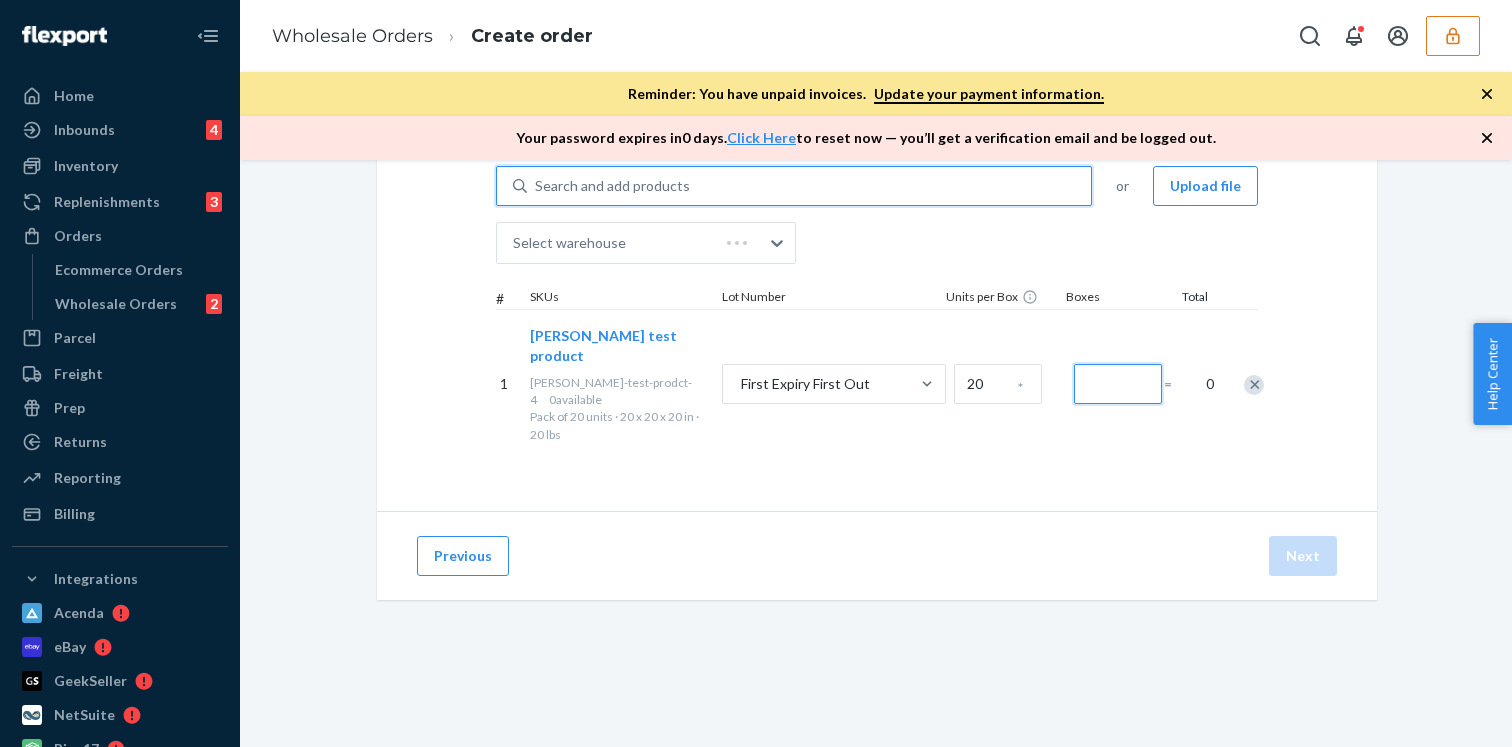 click at bounding box center [1118, 384] 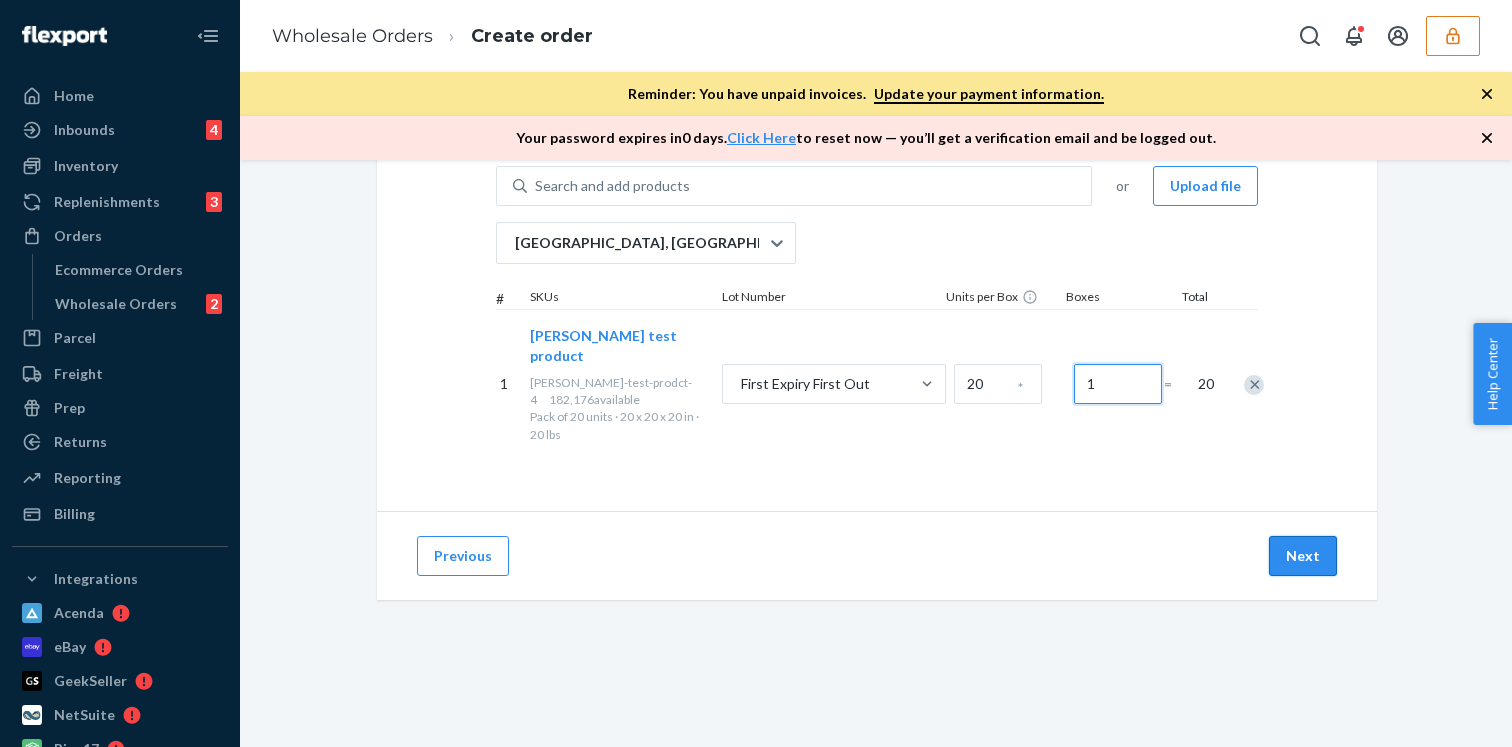 type on "1" 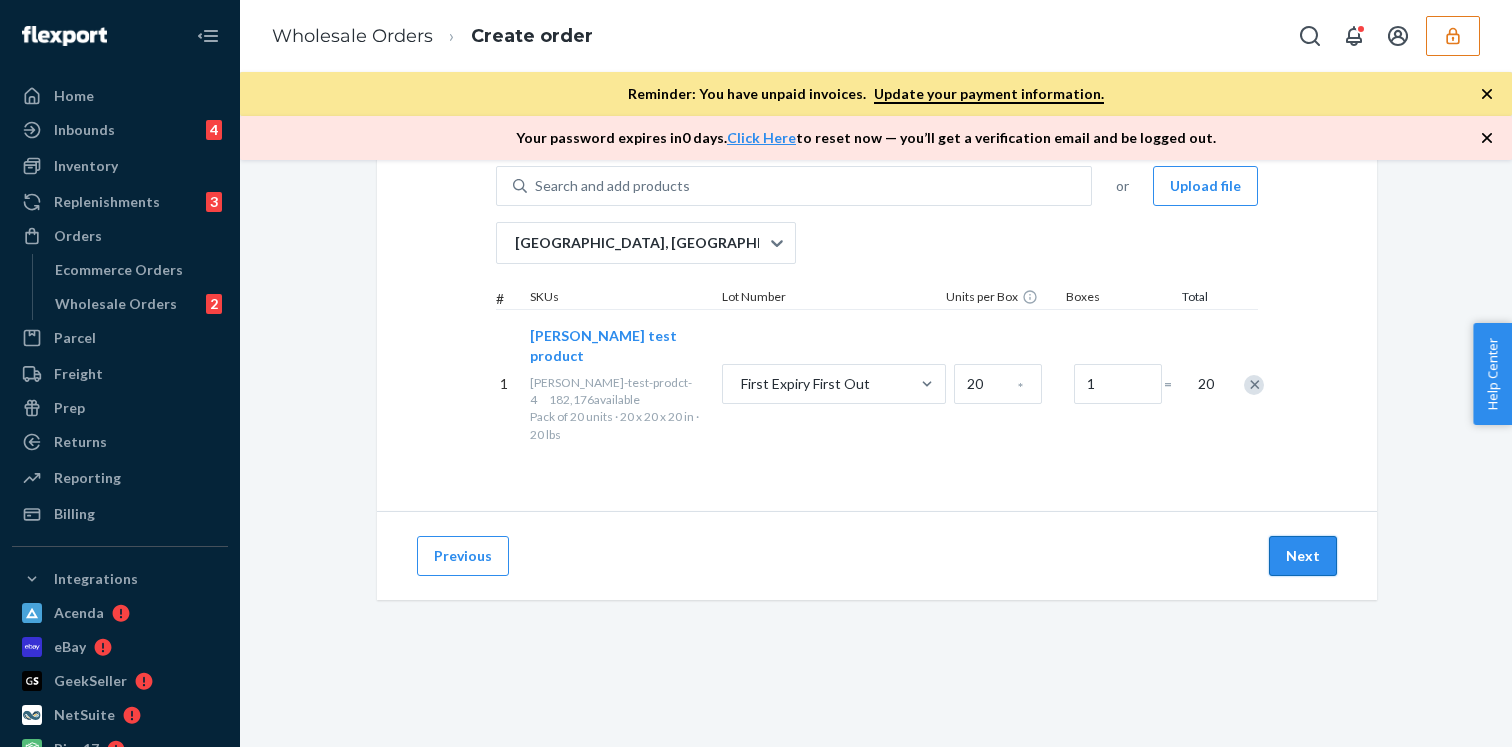 click on "Next" at bounding box center [1303, 556] 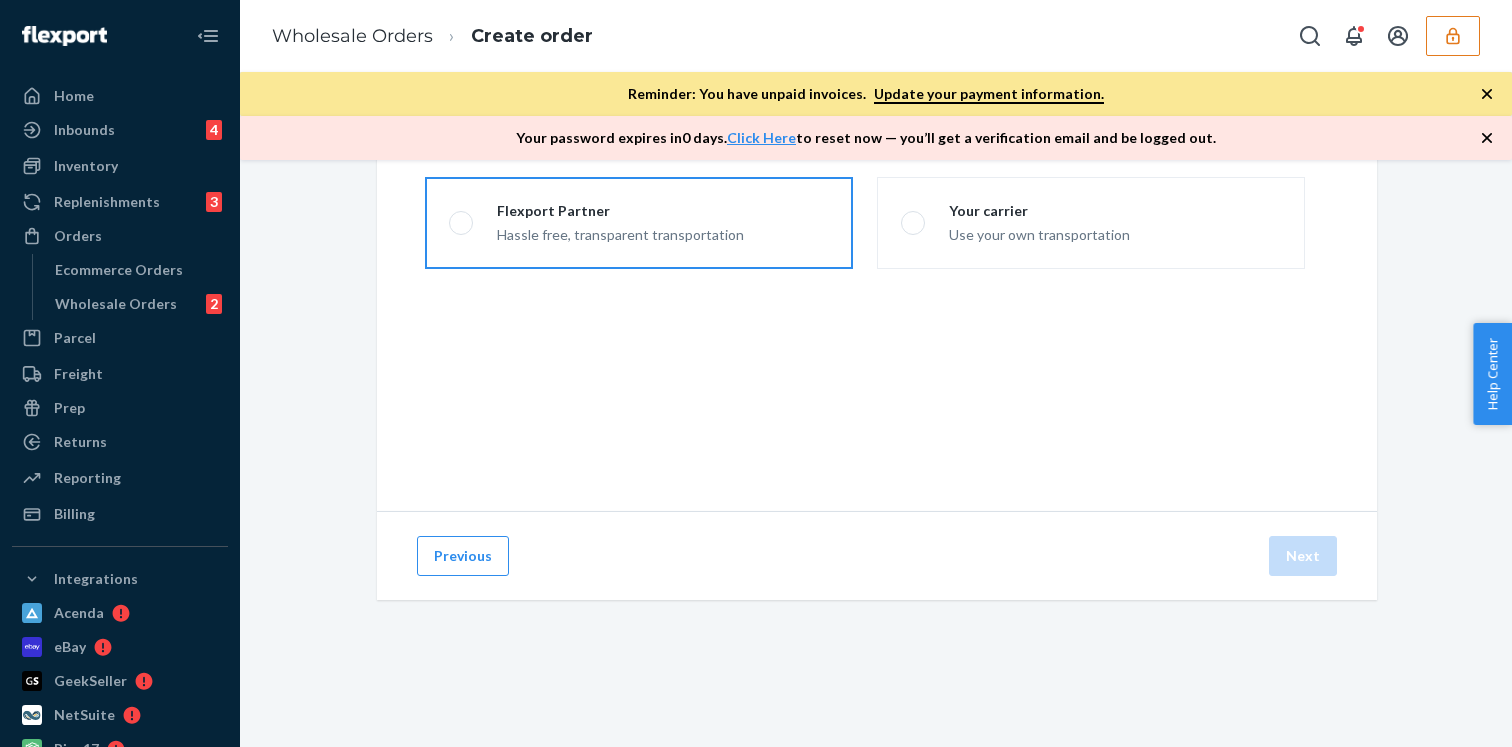 click on "Hassle free, transparent transportation" at bounding box center (620, 233) 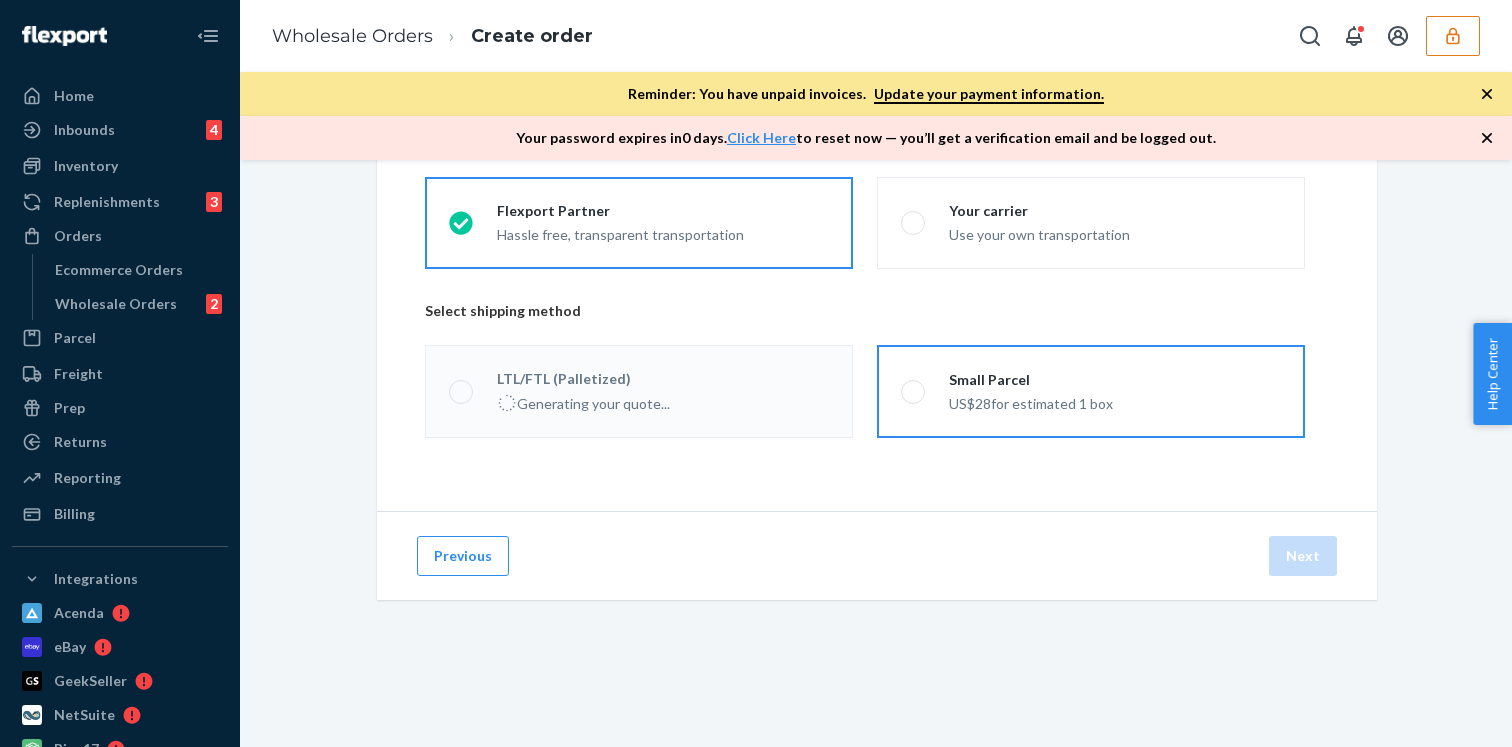 click on "Small Parcel US$28  for estimated 1 box" at bounding box center (1019, 392) 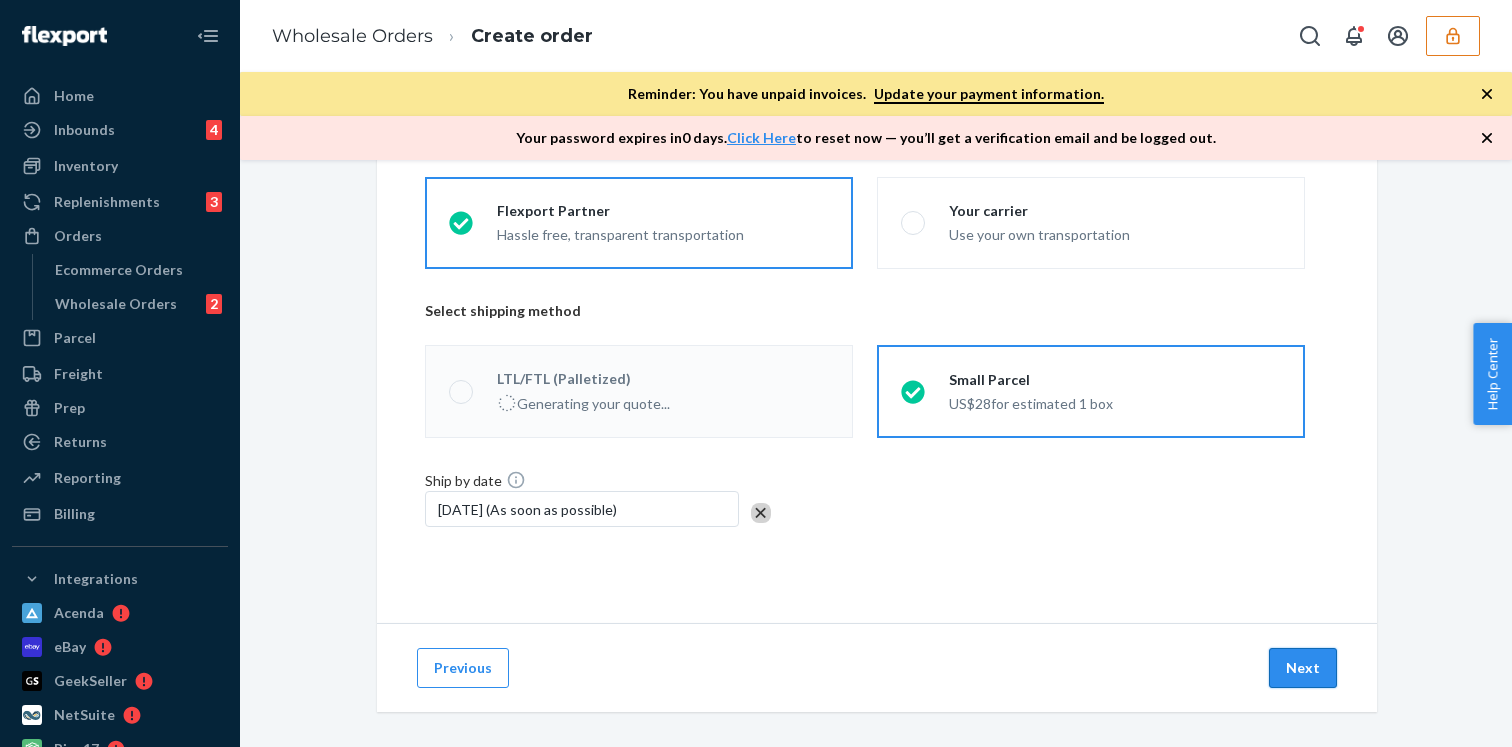 click on "Next" at bounding box center (1303, 668) 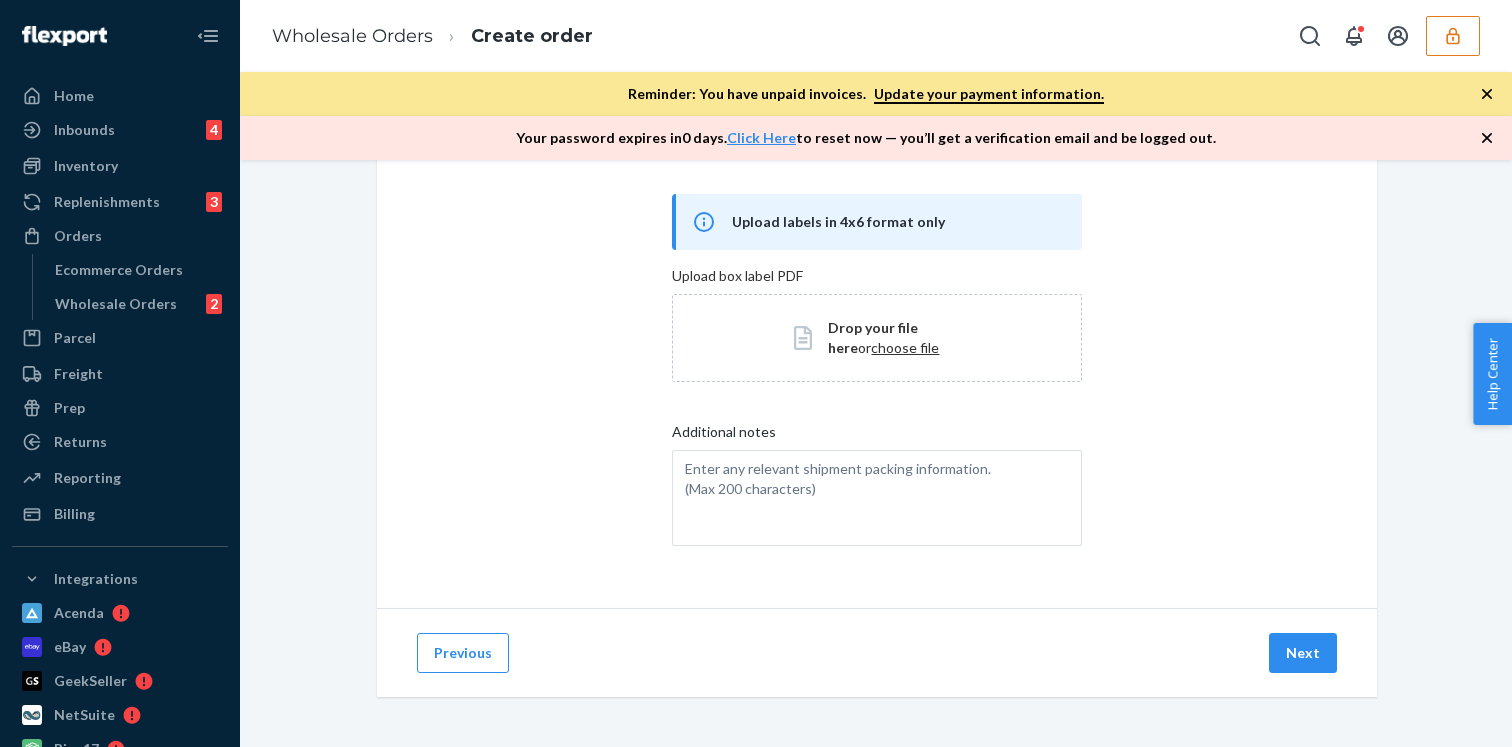scroll, scrollTop: 98, scrollLeft: 0, axis: vertical 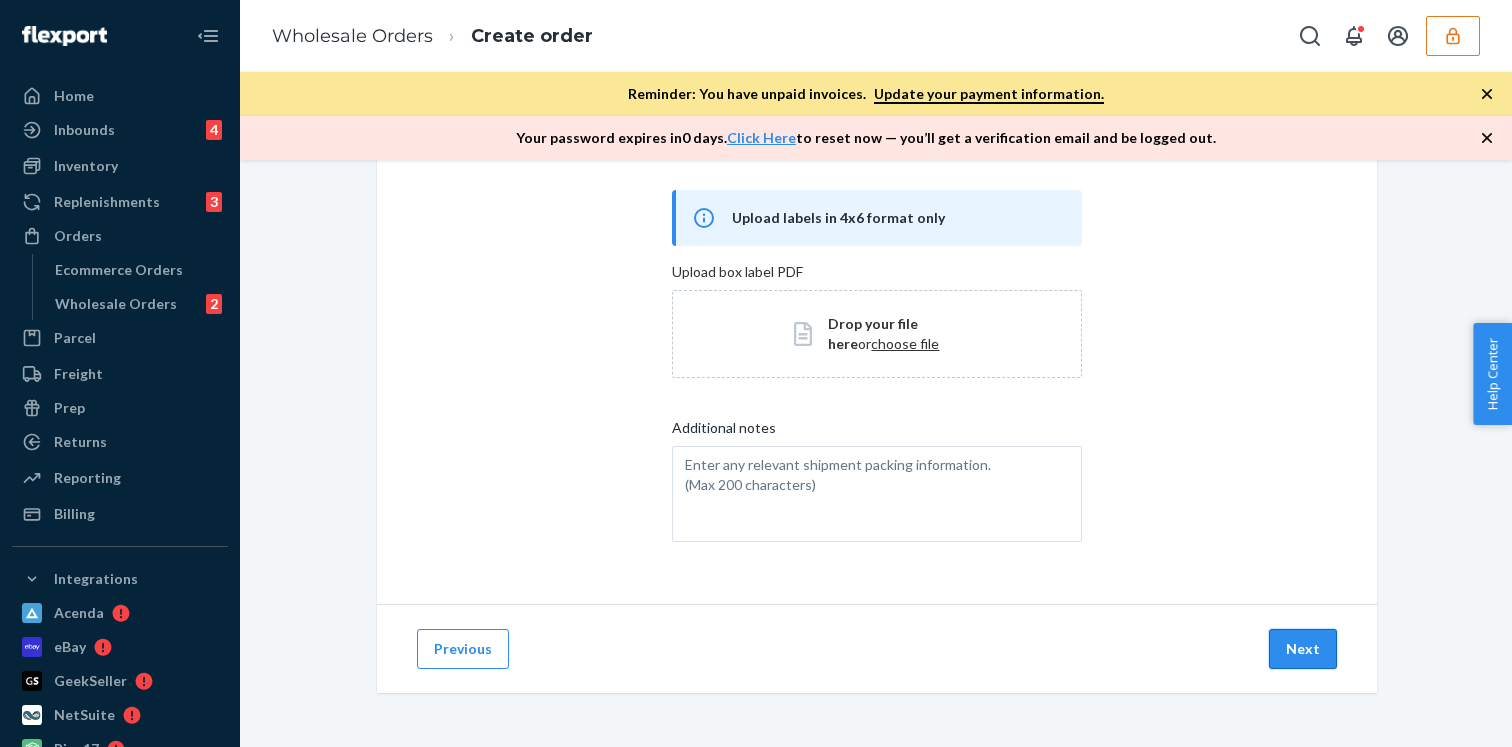 click on "Next" at bounding box center [1303, 649] 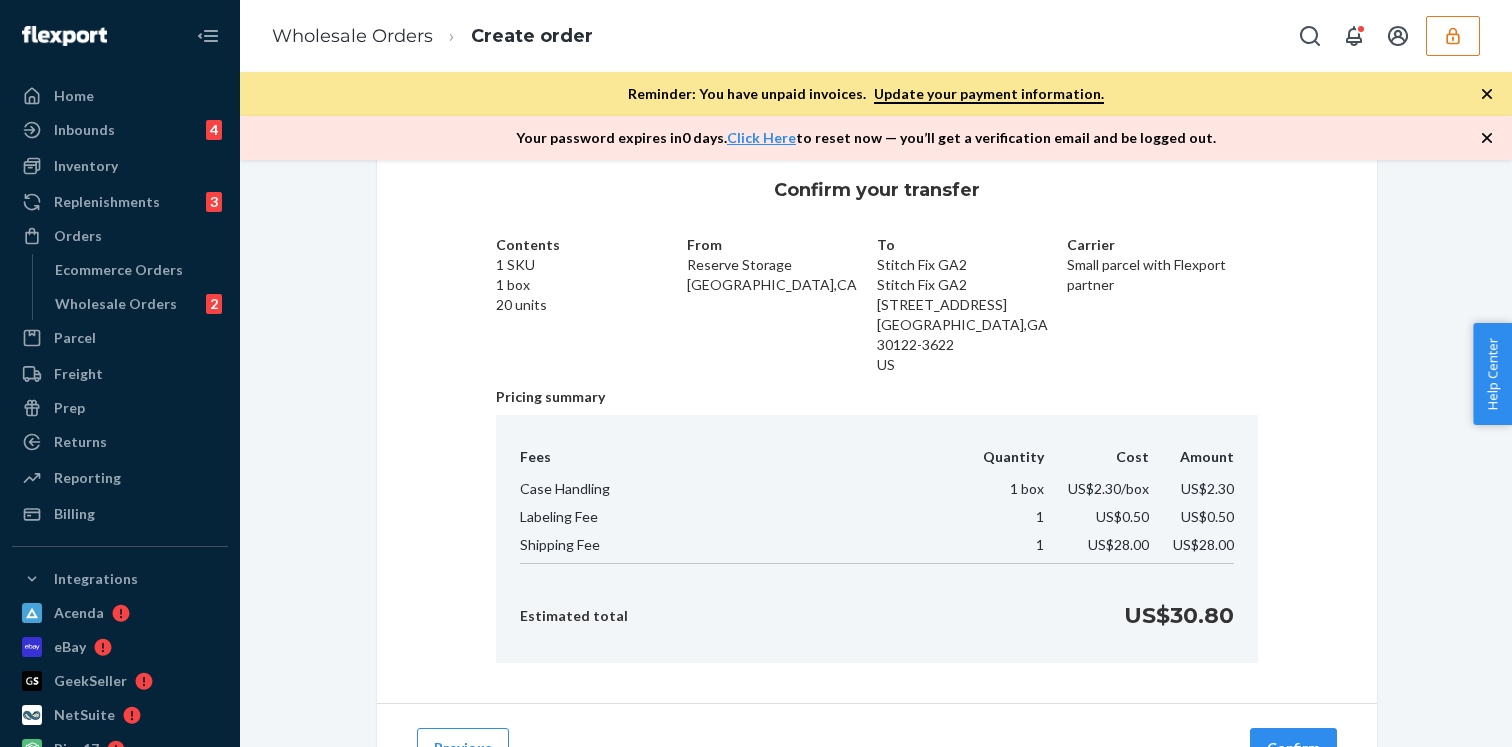 scroll, scrollTop: 50, scrollLeft: 0, axis: vertical 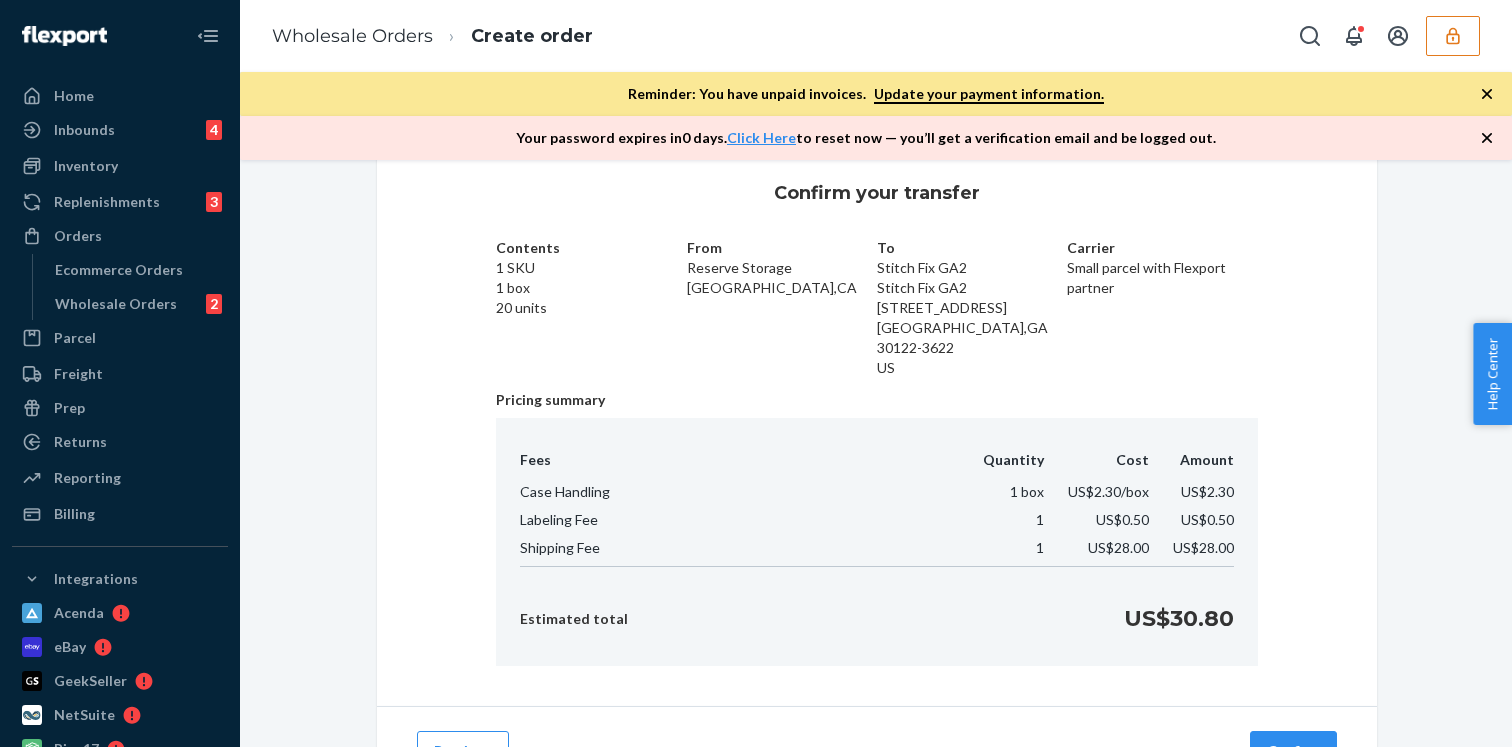 click 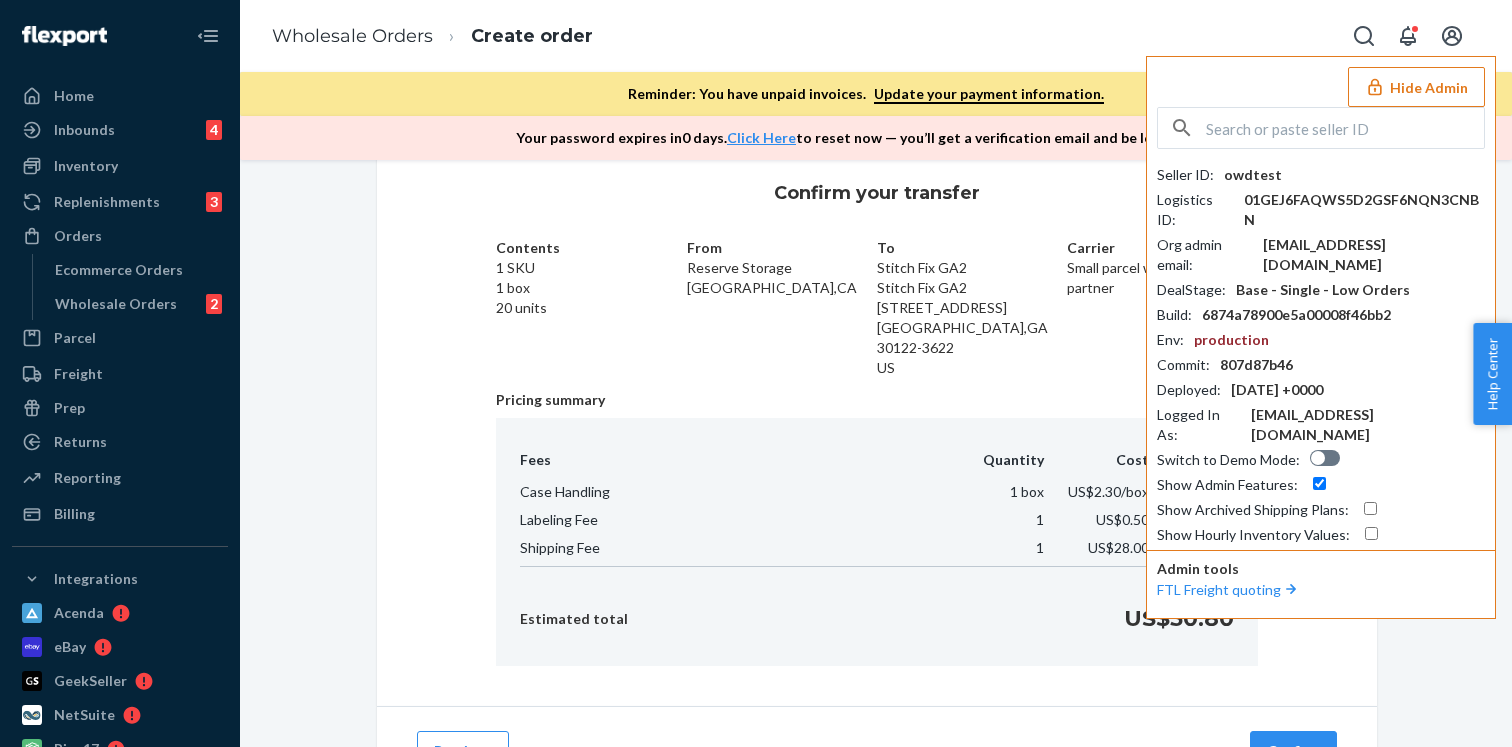 click on "Hide Admin" at bounding box center [1416, 87] 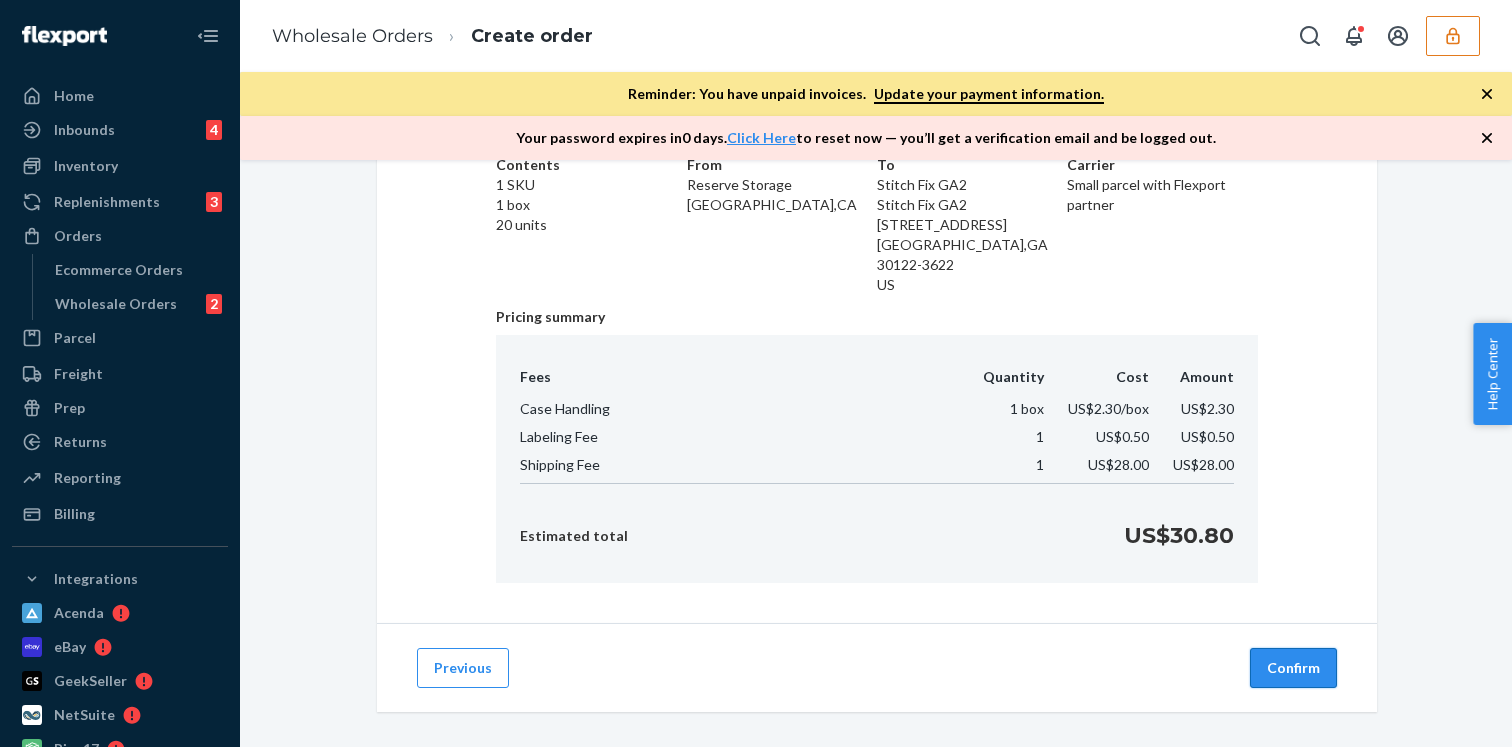 scroll, scrollTop: 148, scrollLeft: 0, axis: vertical 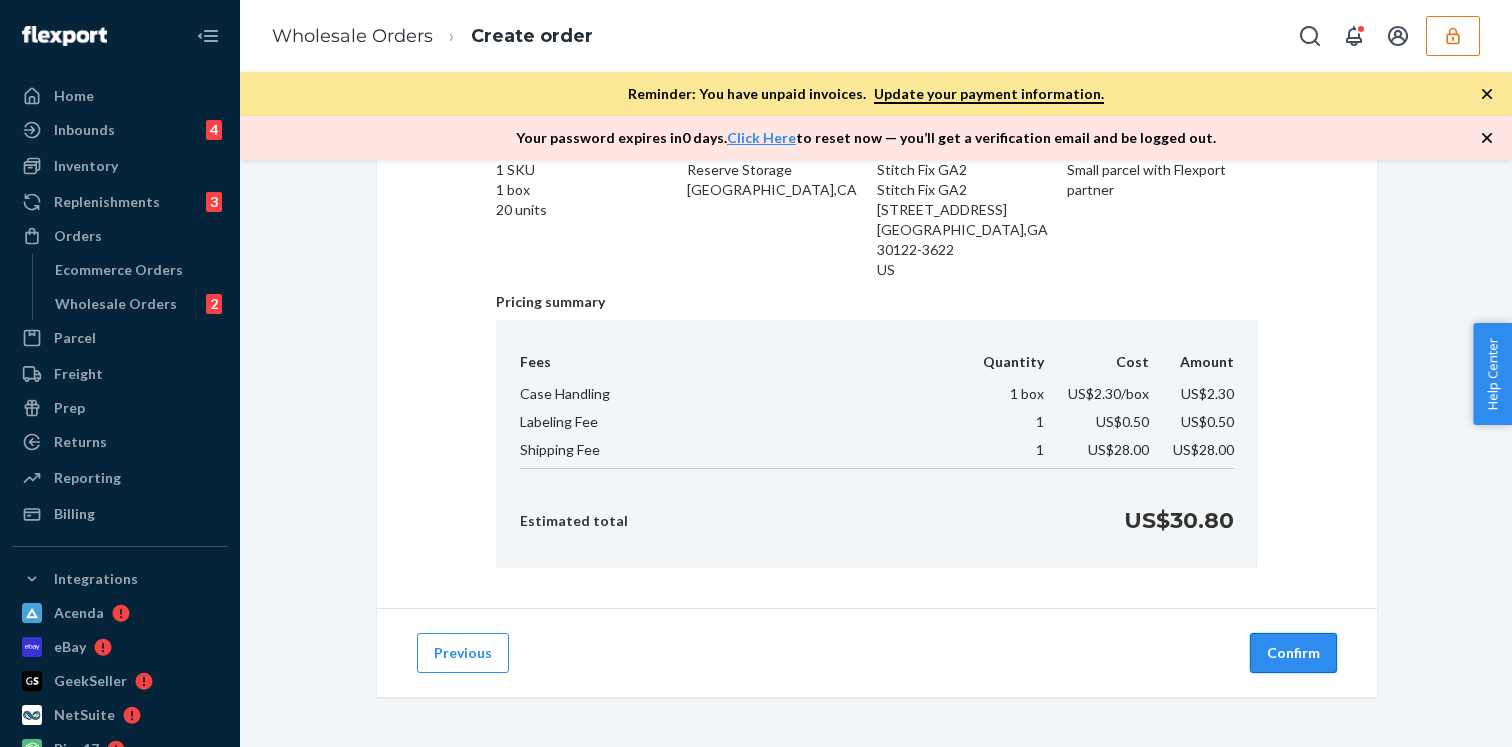 click on "Confirm" at bounding box center (1293, 653) 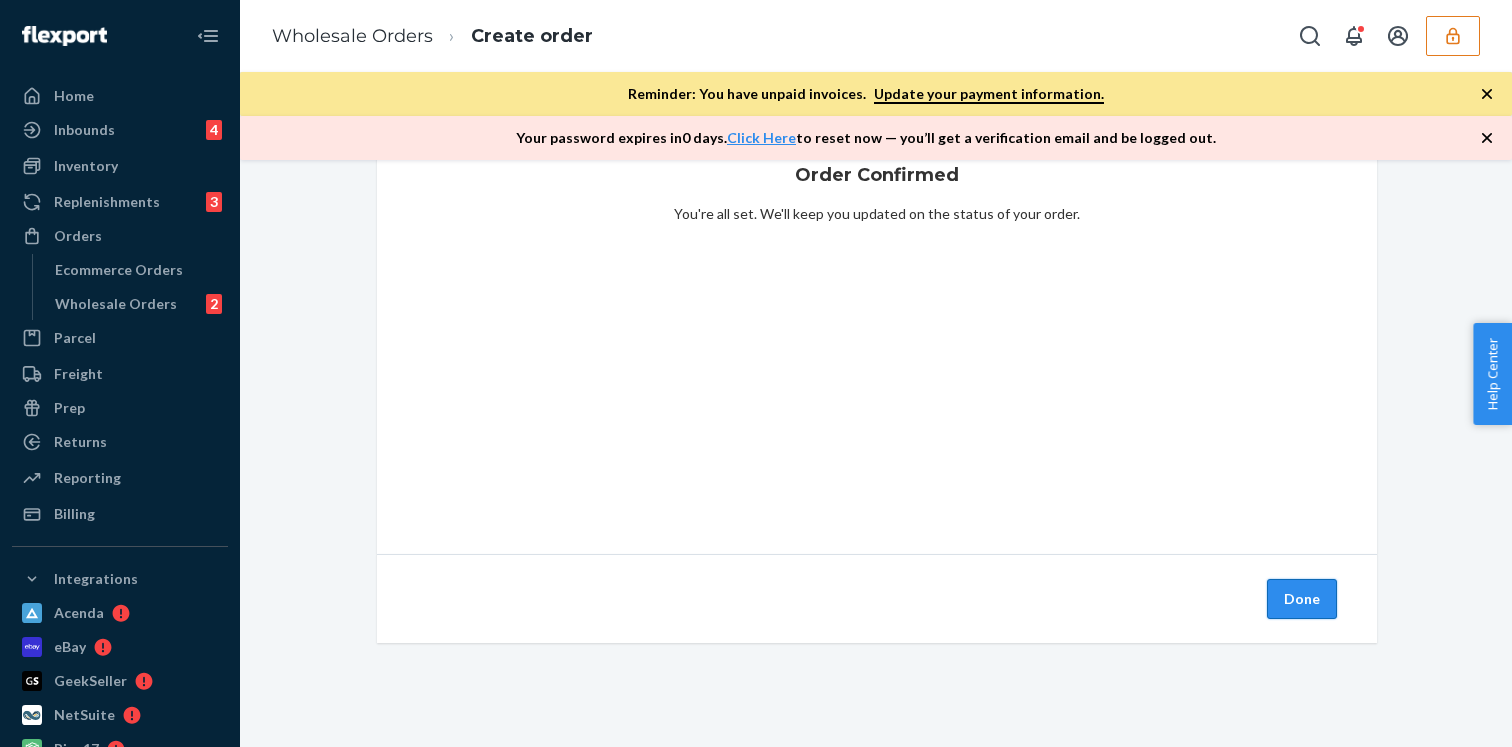 click on "Done" at bounding box center [1302, 599] 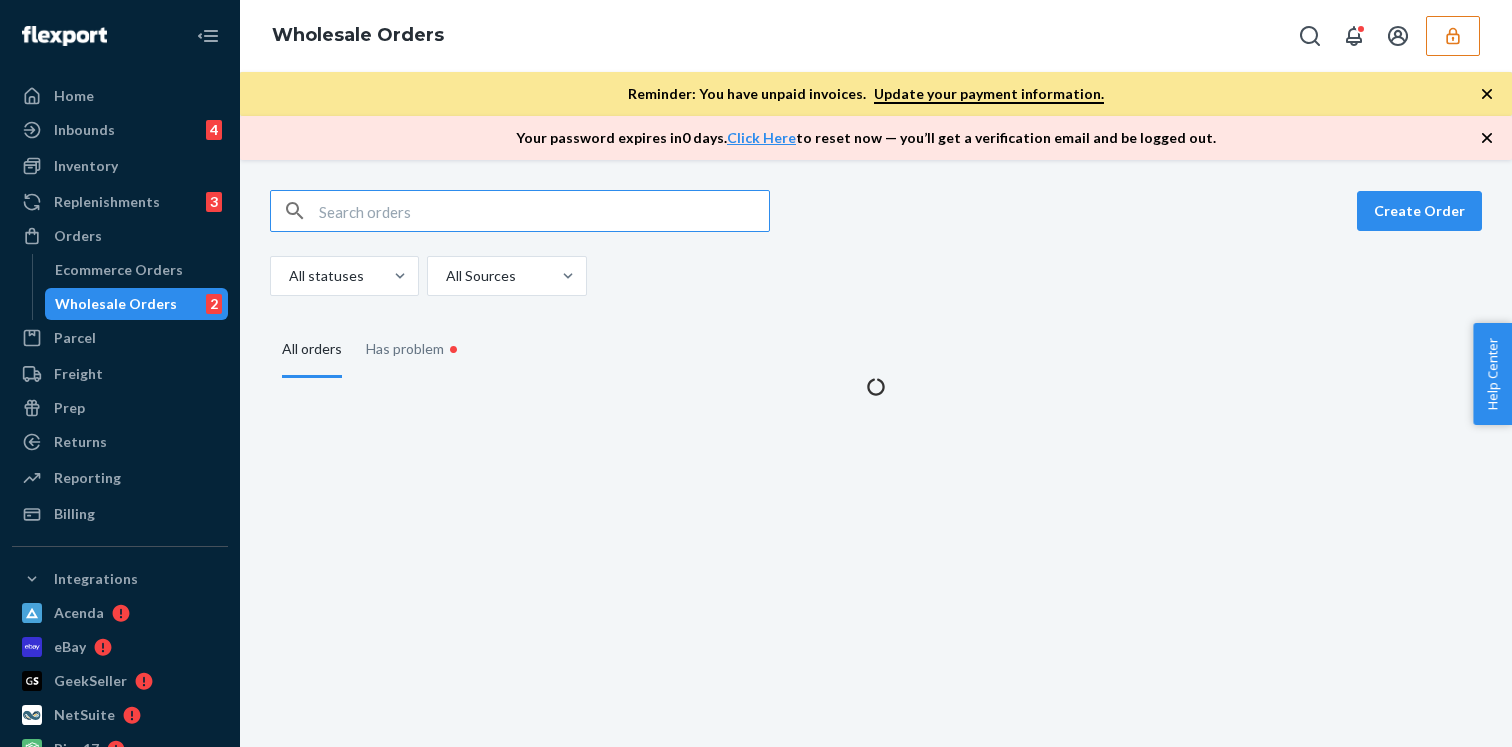 scroll, scrollTop: 0, scrollLeft: 0, axis: both 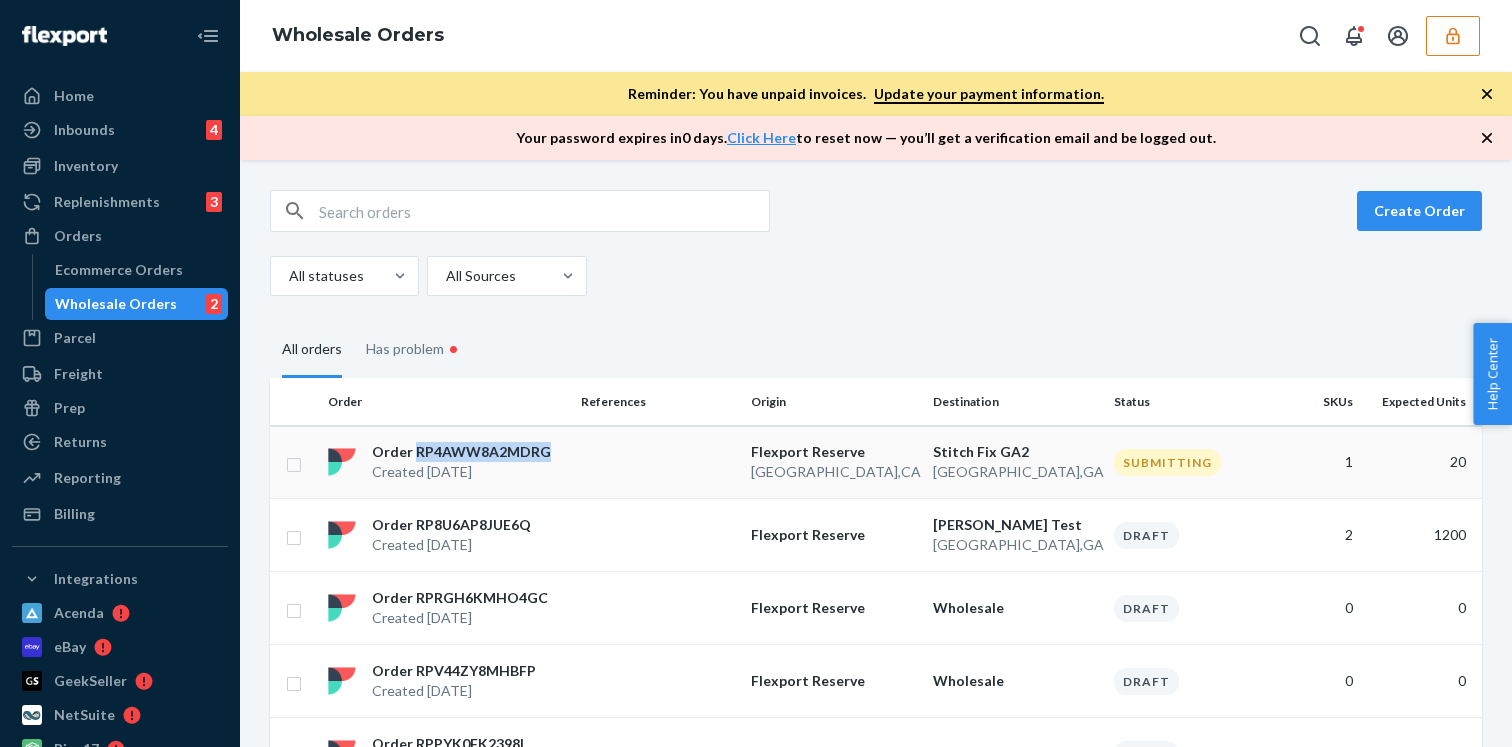 copy on "RP4AWW8A2MDRG" 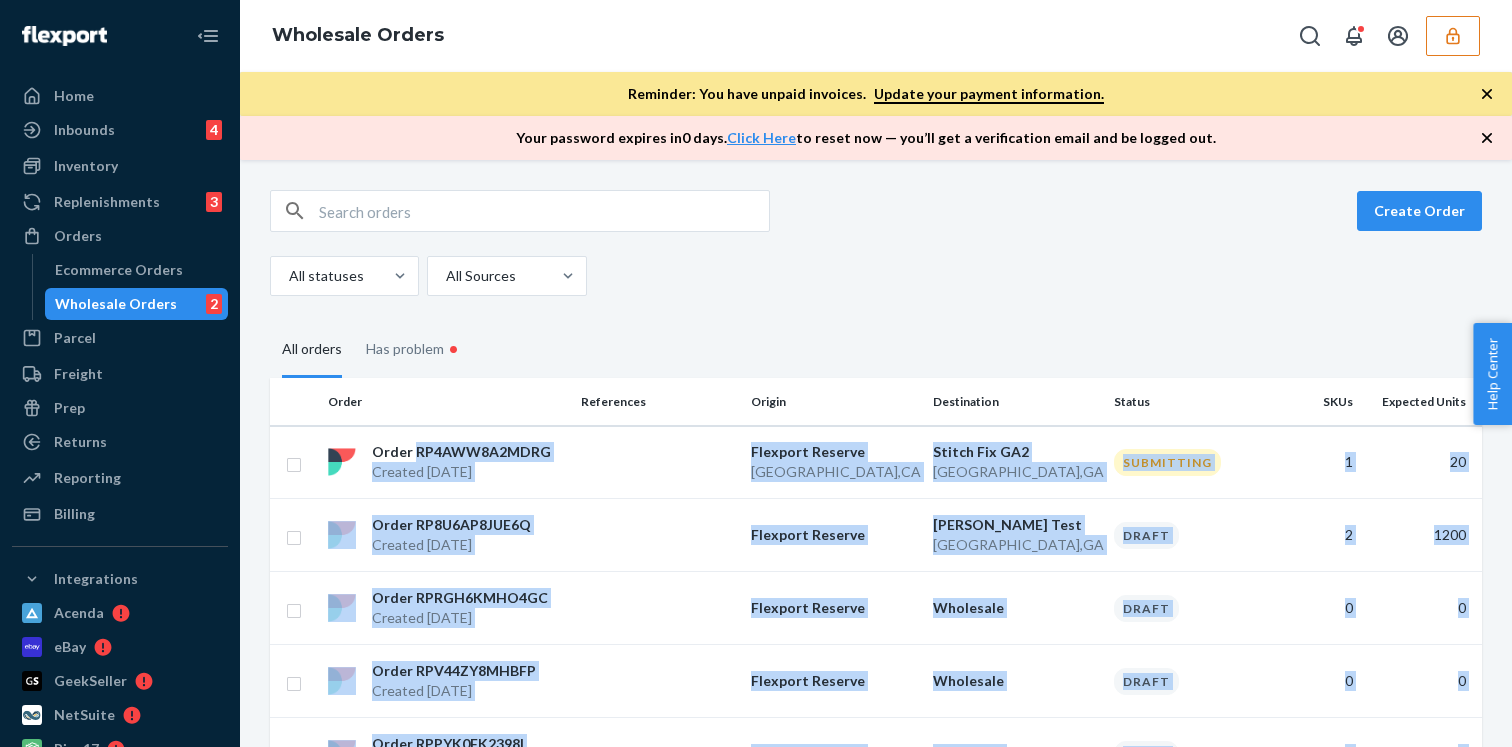 drag, startPoint x: 416, startPoint y: 455, endPoint x: 969, endPoint y: 789, distance: 646.0379 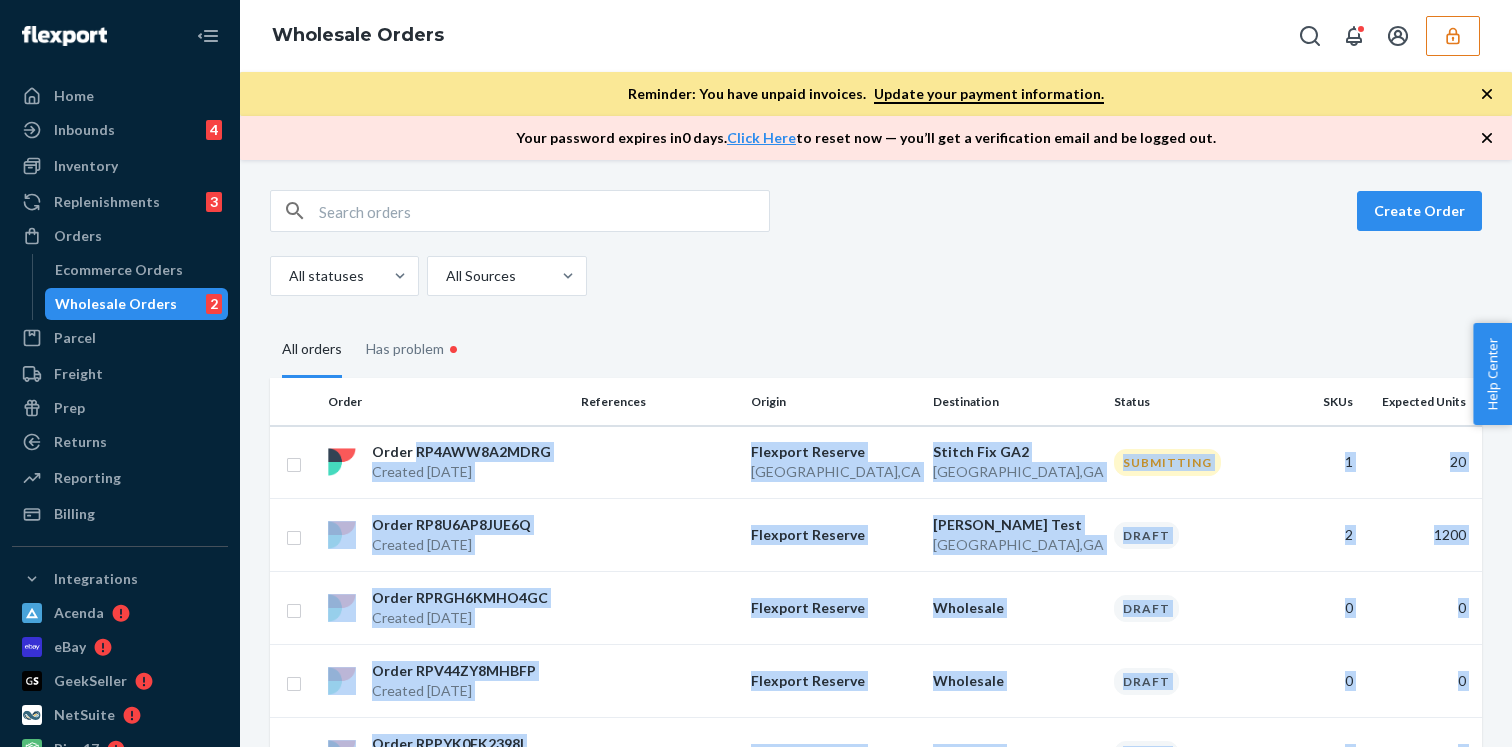 click on "Home Inbounds 4 Shipping Plans Problems 4 Inventory Products Branded Packaging Replenishments 3 Orders Ecommerce Orders Wholesale Orders 2 Parcel Parcel orders Integrations Freight Prep Returns All Returns Settings Packages Reporting Reports Analytics Billing Integrations Acenda eBay GeekSeller NetSuite Pipe17 SellerActive b2b-test-store-10 deliverrmigrationbasictest v2-test-store-4-2025 [PERSON_NAME]-b2b-test-store-2 iqg2uk-i5 Skupreme Amazon SellerCloud qr0pyp-if b2b-test-store-9 v2-test-store-2-2025 v2-test-store-3-2025 Skubana Walmart BigCommerce Flieber Google Linnworks b2b-test-store-2 olivia-and-[PERSON_NAME]-migration renttrack w9iurg-m1 [PERSON_NAME]-test-store-4 b2b-test-store-8 b2b-test-store-4 read-location-scope-test-store chuskomigrationtest2 b2b-team-test-store multilocation-transfer-test WooCommerce Add Integration Fast Tags b2b-test-store-3 eBay Fast Tags [PERSON_NAME]-makes-mugs-more Add Fast Tag Settings Talk to Support Help Center Give Feedback Wholesale Orders Reminder: You have unpaid invoices.  0 days ." at bounding box center [756, 373] 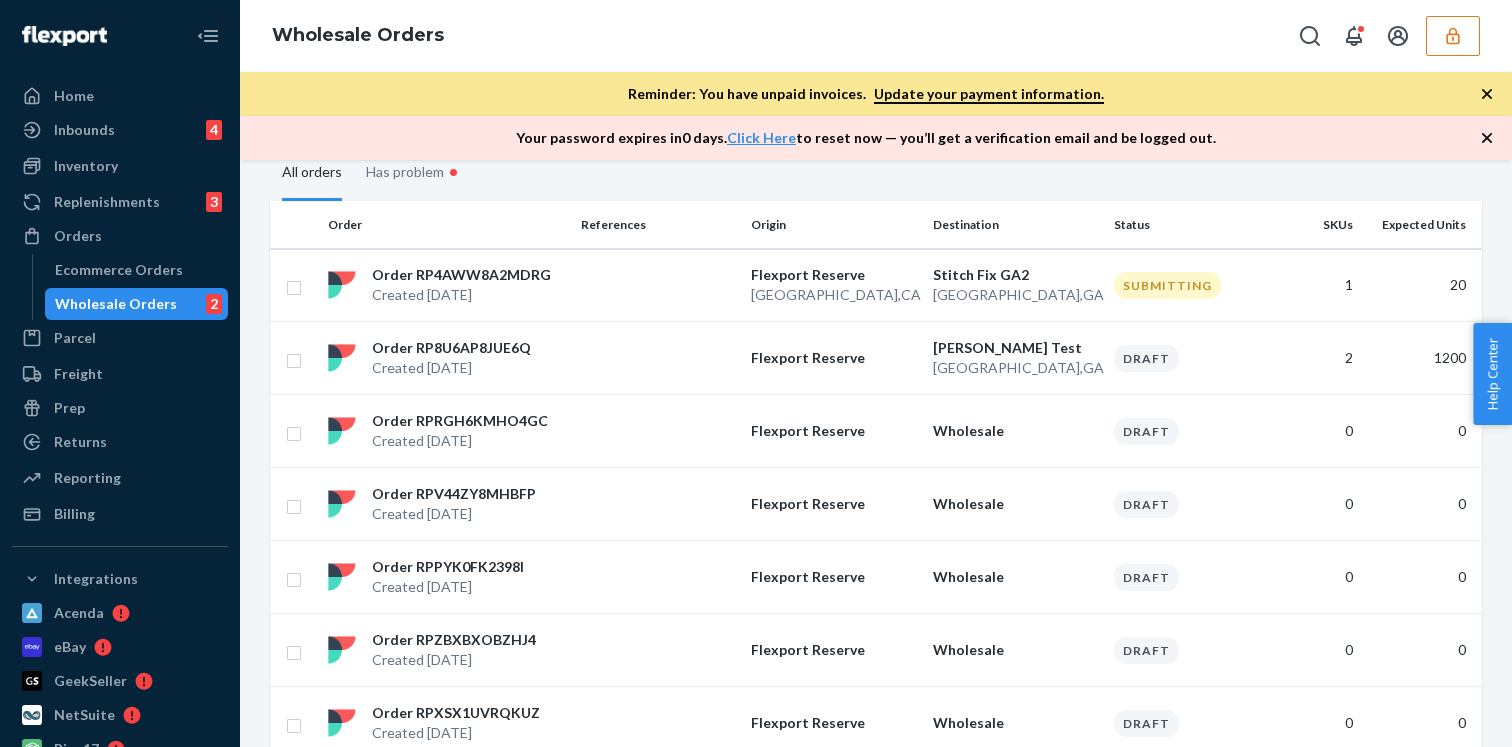 click on "All orders Has problem •" at bounding box center (876, 172) 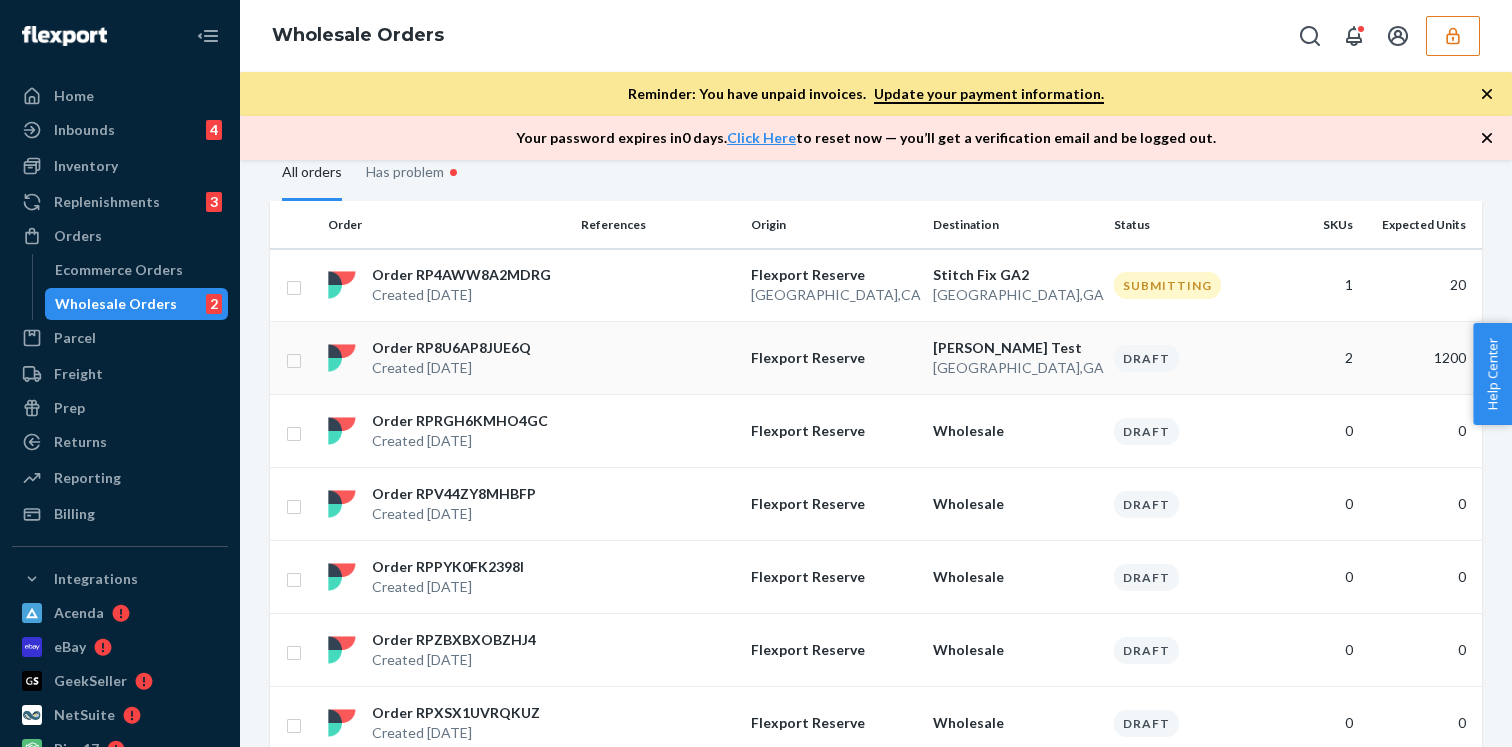 scroll, scrollTop: 0, scrollLeft: 0, axis: both 